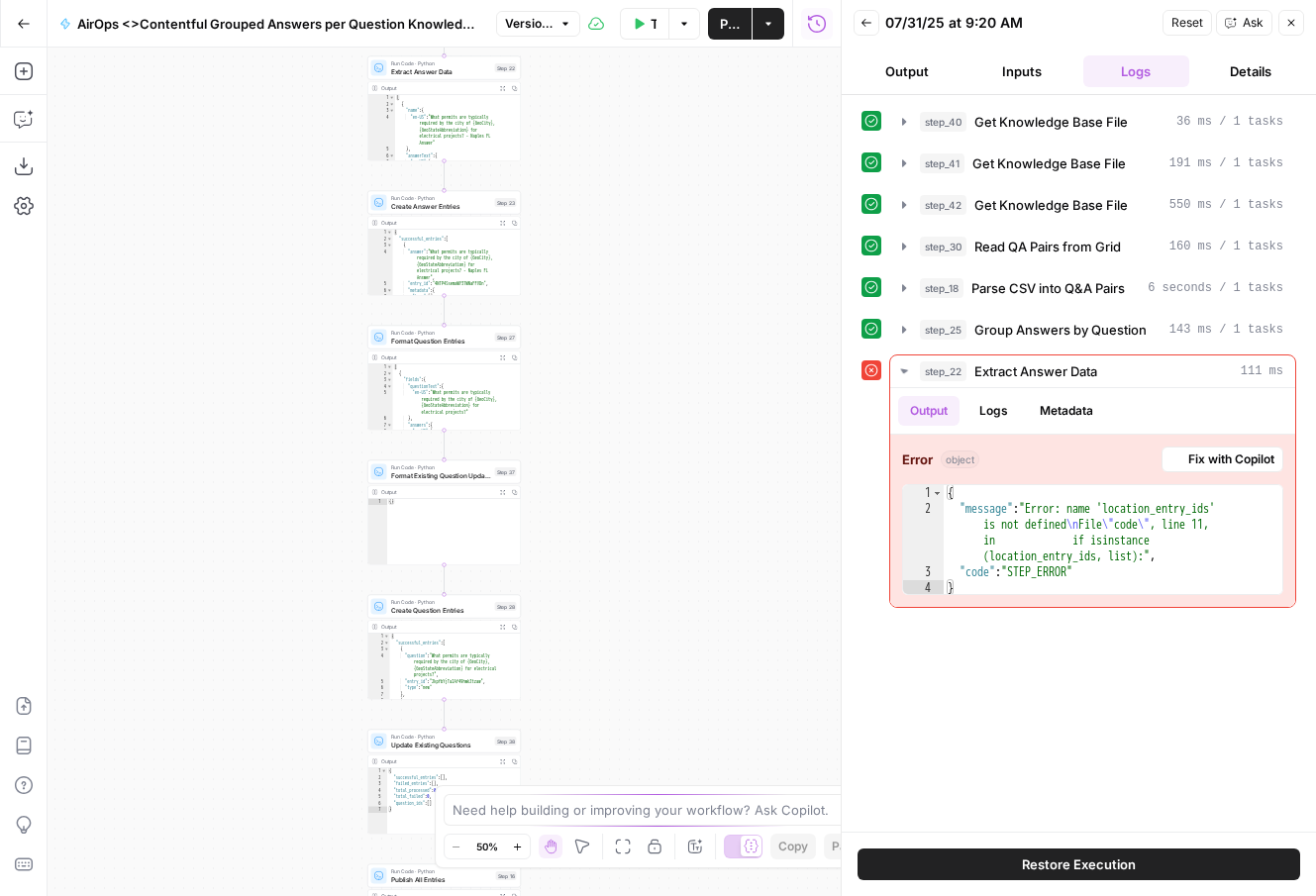 scroll, scrollTop: 0, scrollLeft: 0, axis: both 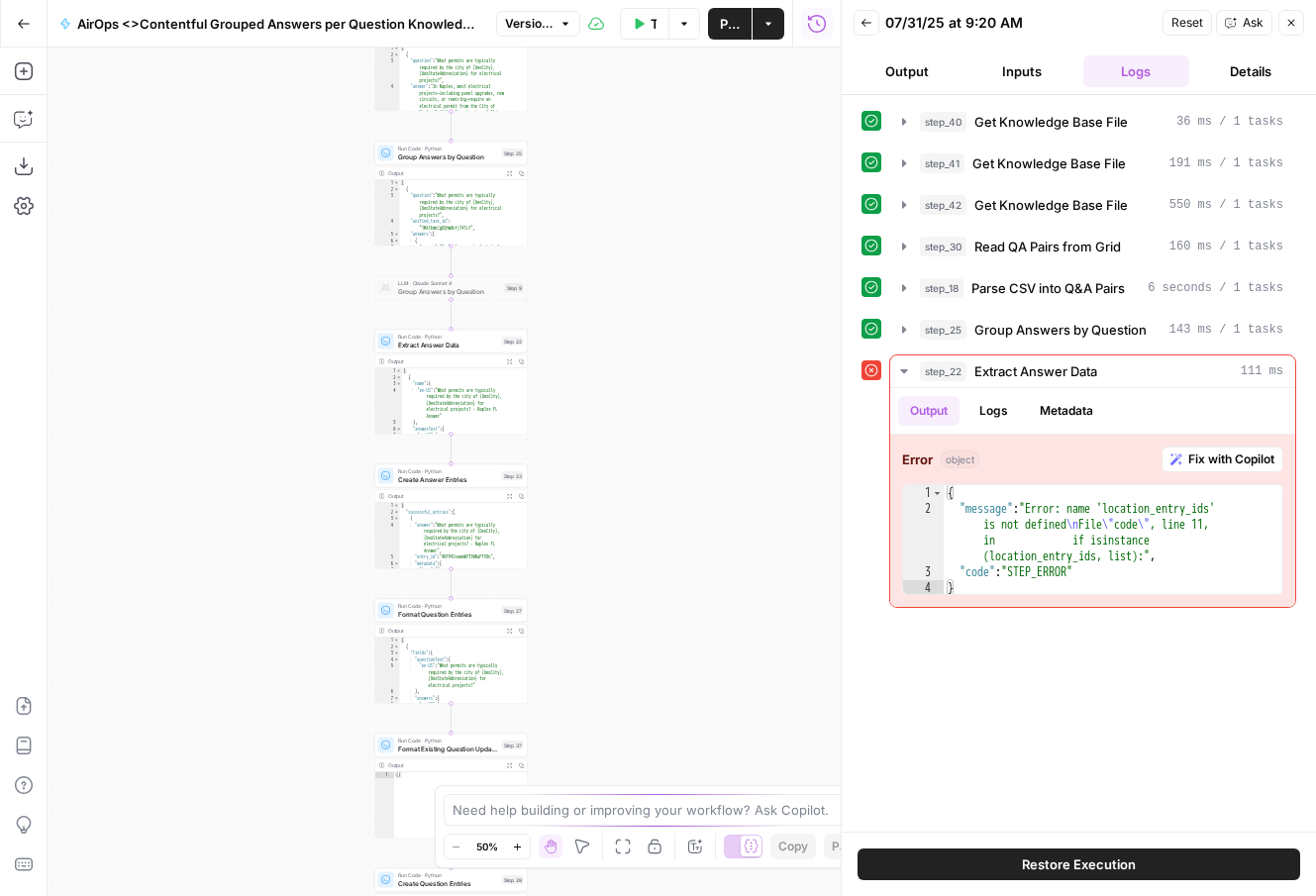drag, startPoint x: 611, startPoint y: 473, endPoint x: 623, endPoint y: 762, distance: 289.24903 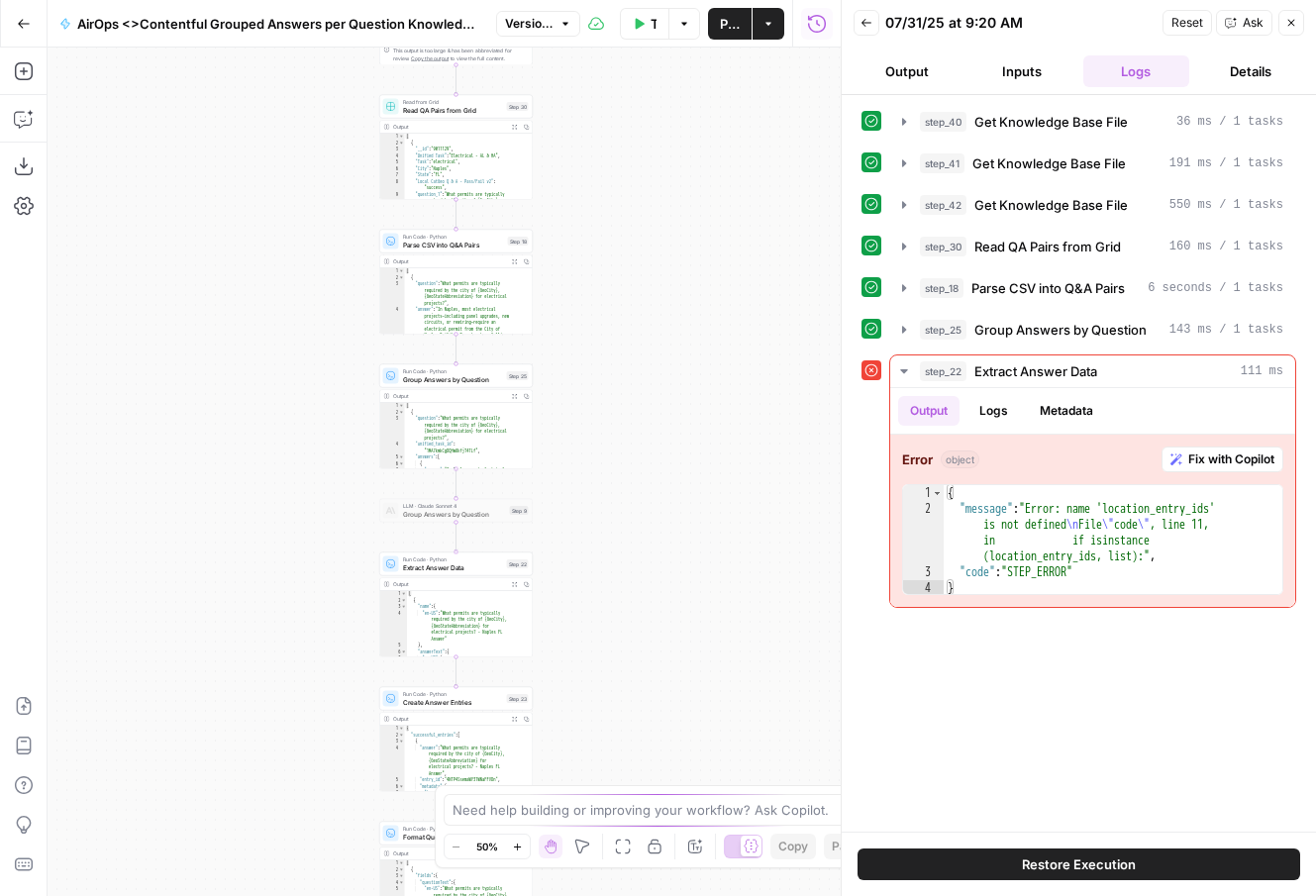 drag, startPoint x: 595, startPoint y: 414, endPoint x: 595, endPoint y: 708, distance: 294 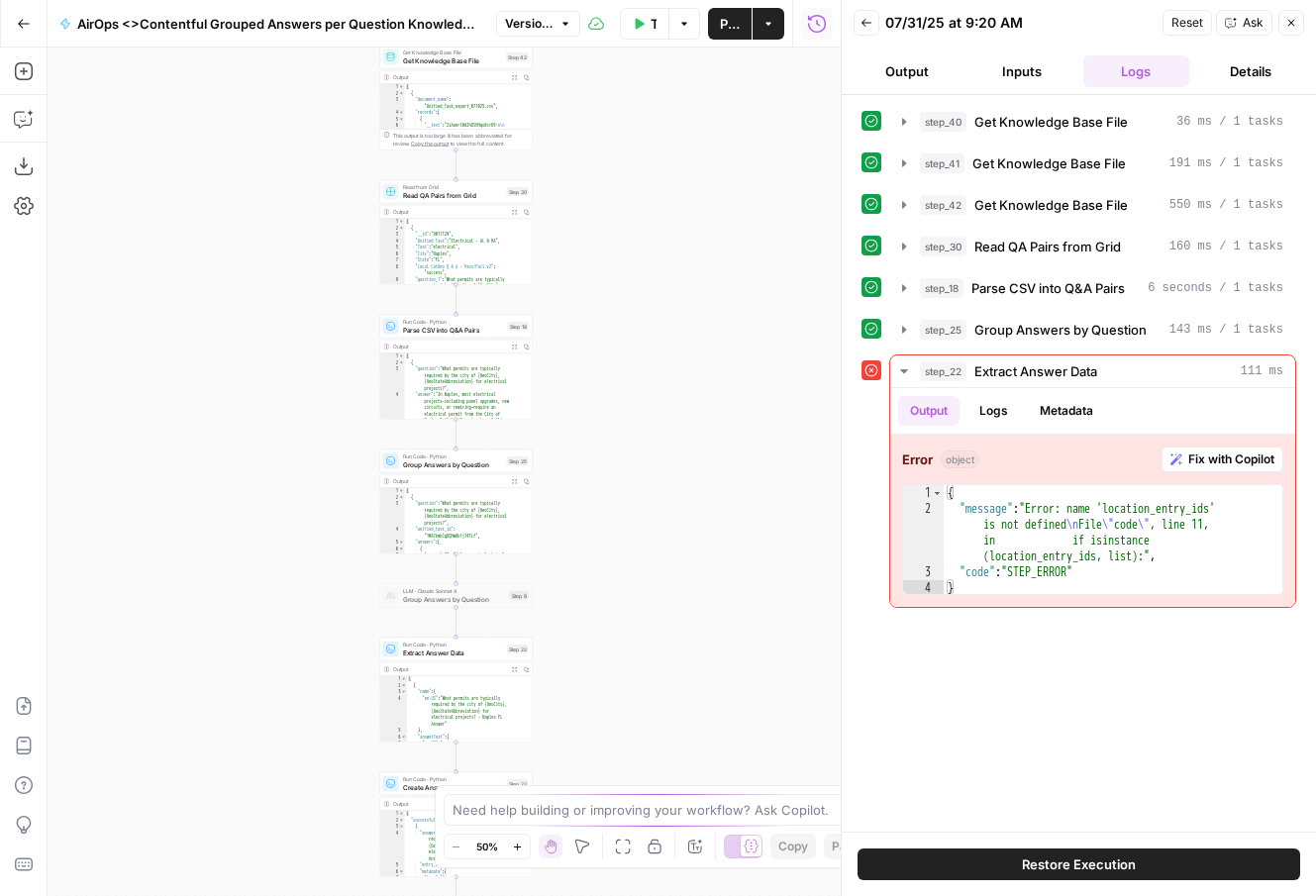 drag, startPoint x: 630, startPoint y: 427, endPoint x: 590, endPoint y: 667, distance: 243.3105 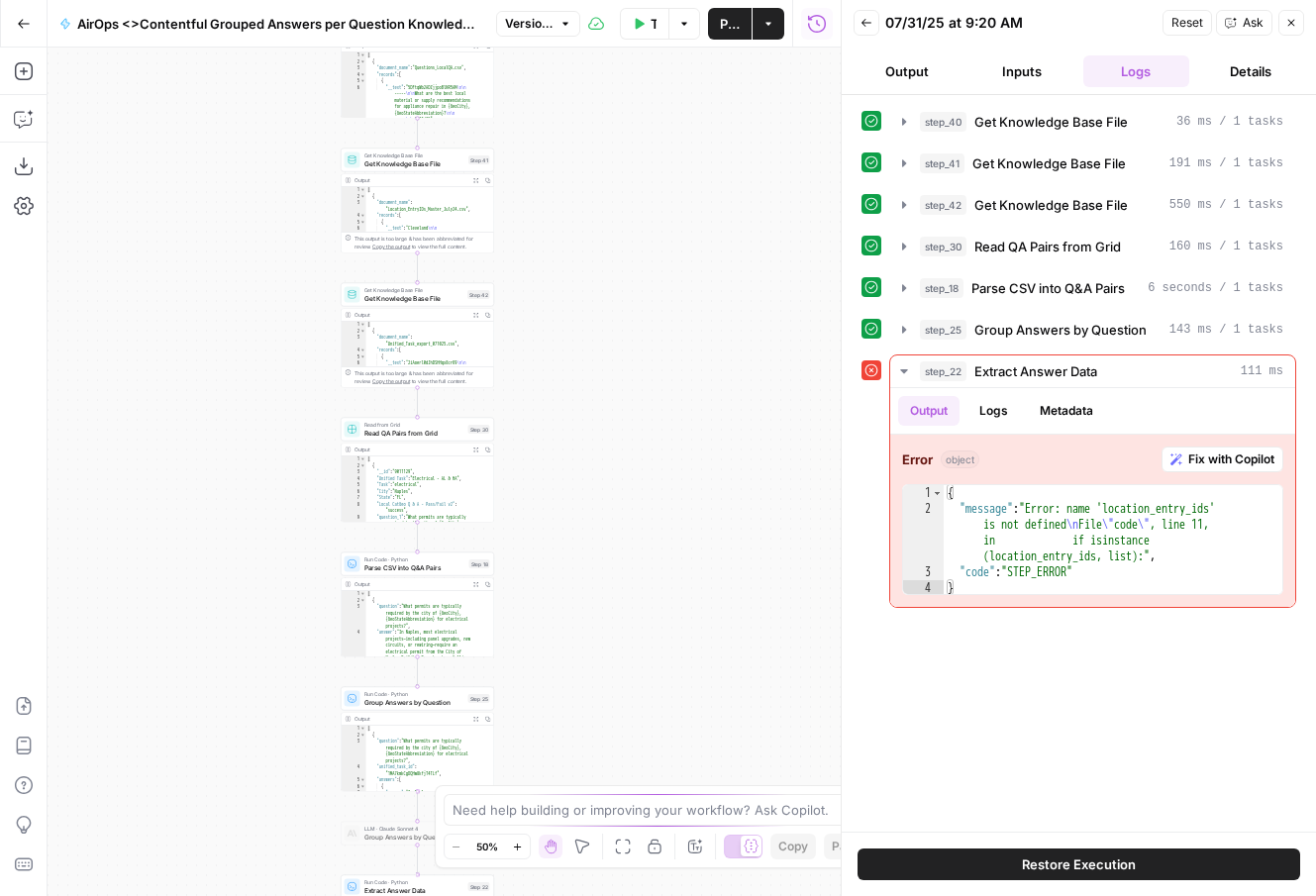 drag, startPoint x: 625, startPoint y: 351, endPoint x: 625, endPoint y: 597, distance: 246 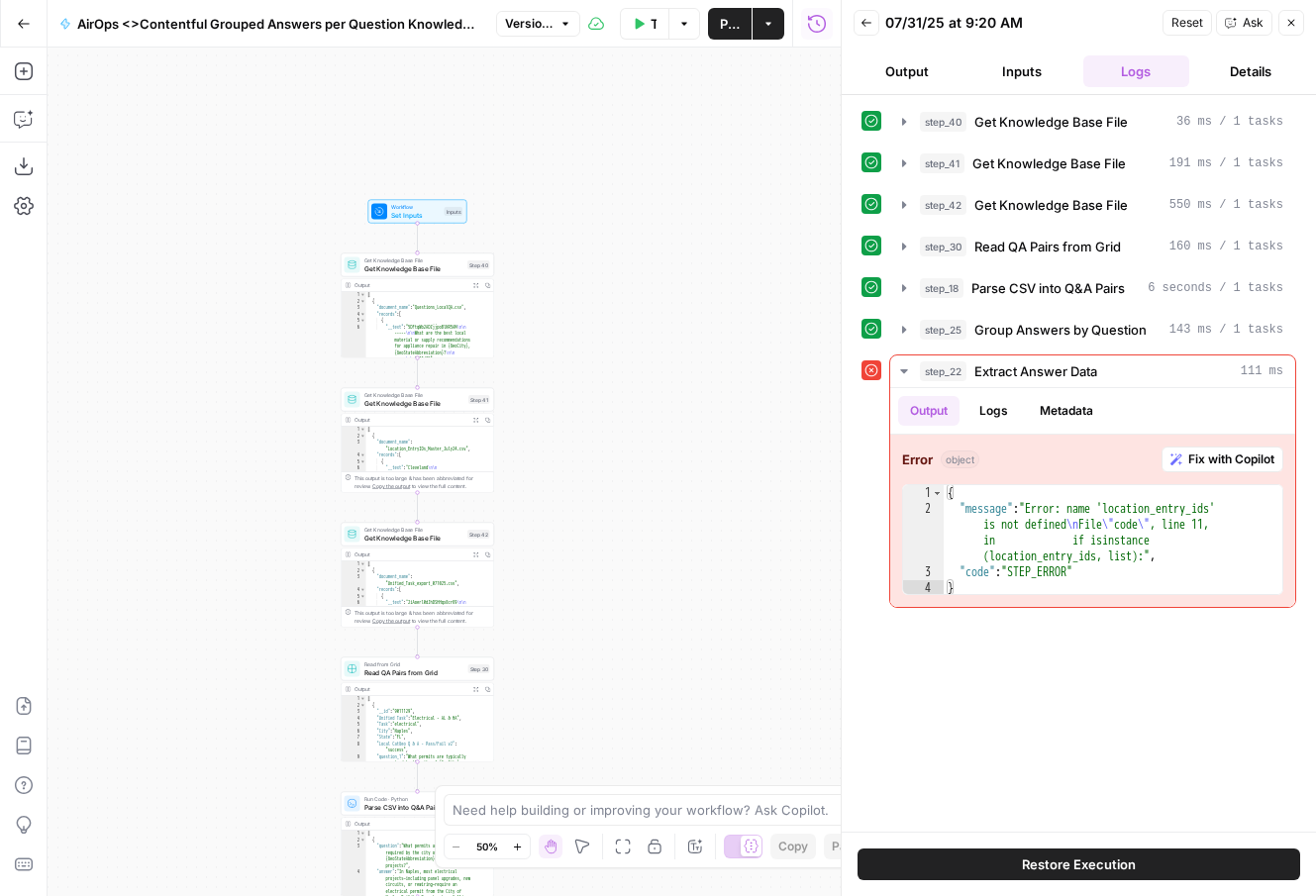 drag, startPoint x: 570, startPoint y: 677, endPoint x: 554, endPoint y: 336, distance: 341.37516 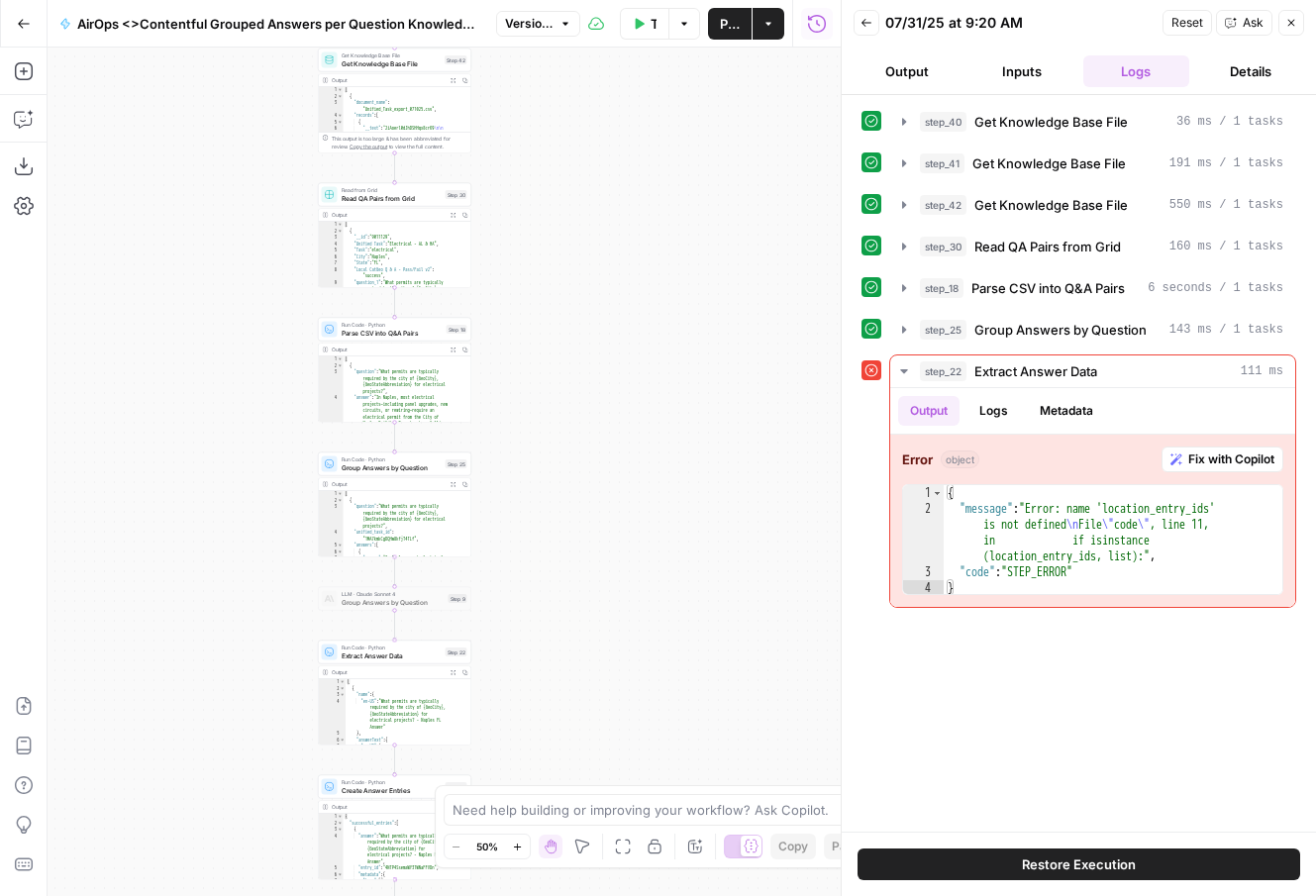 drag, startPoint x: 580, startPoint y: 542, endPoint x: 570, endPoint y: 317, distance: 225.22211 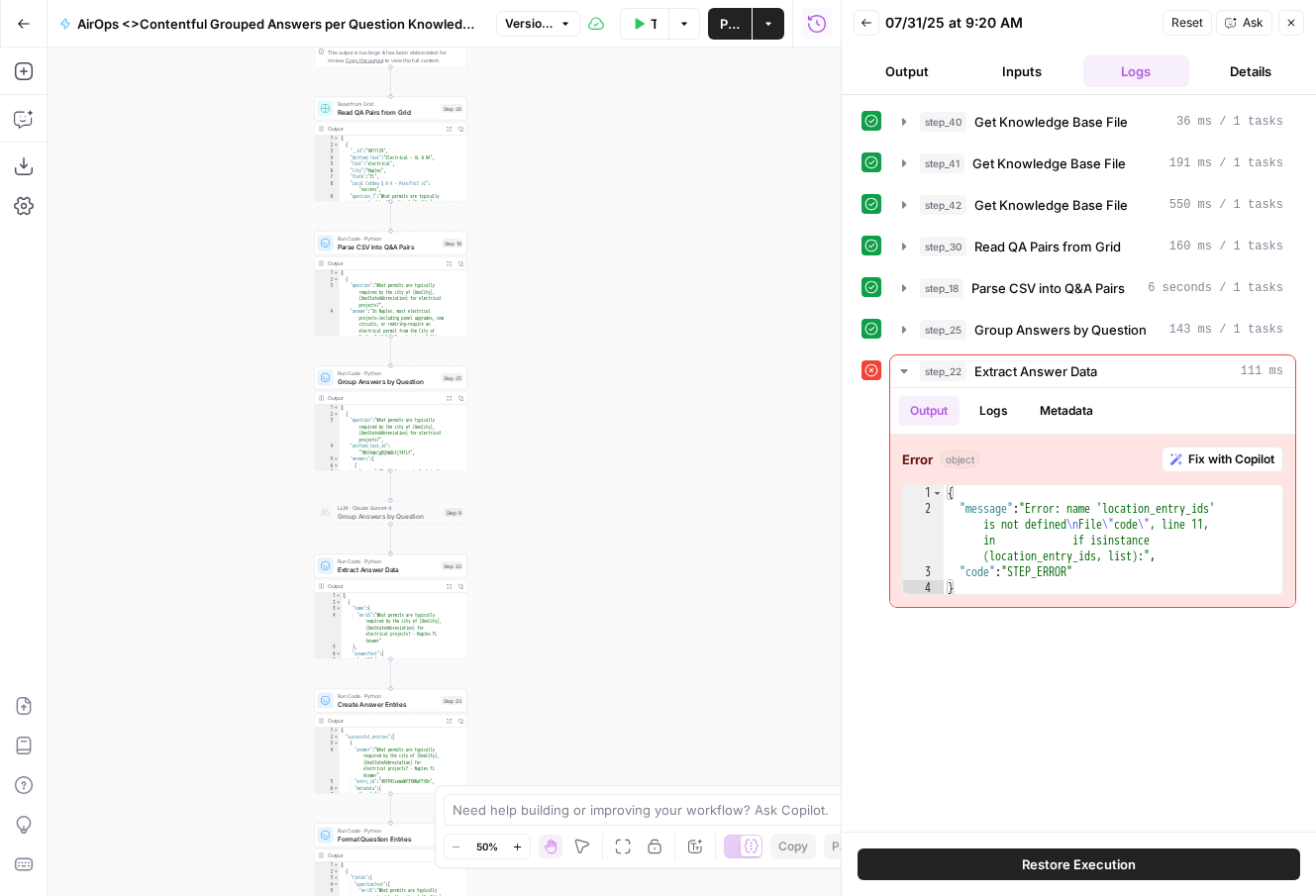 drag, startPoint x: 570, startPoint y: 460, endPoint x: 570, endPoint y: 201, distance: 259 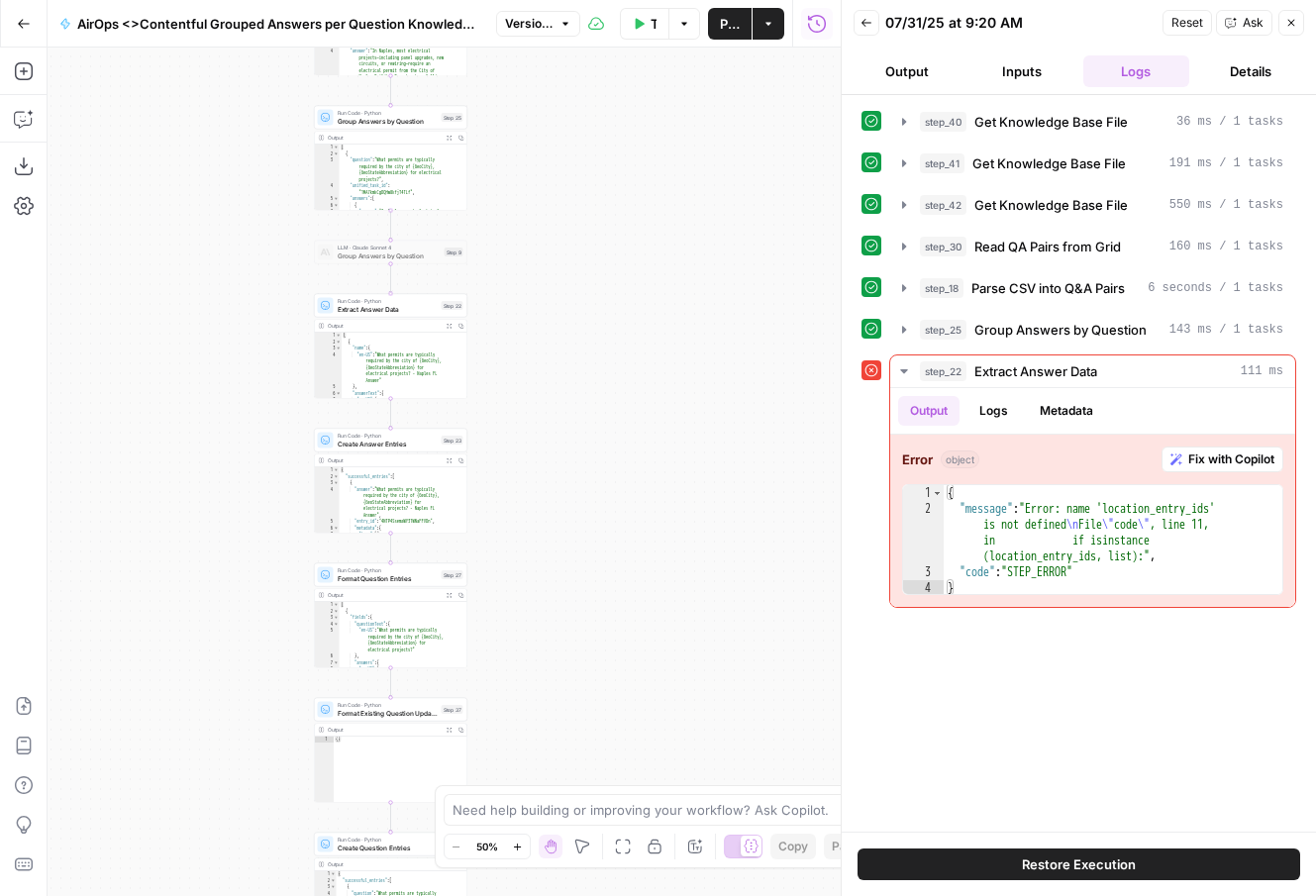 drag, startPoint x: 558, startPoint y: 522, endPoint x: 558, endPoint y: 323, distance: 199 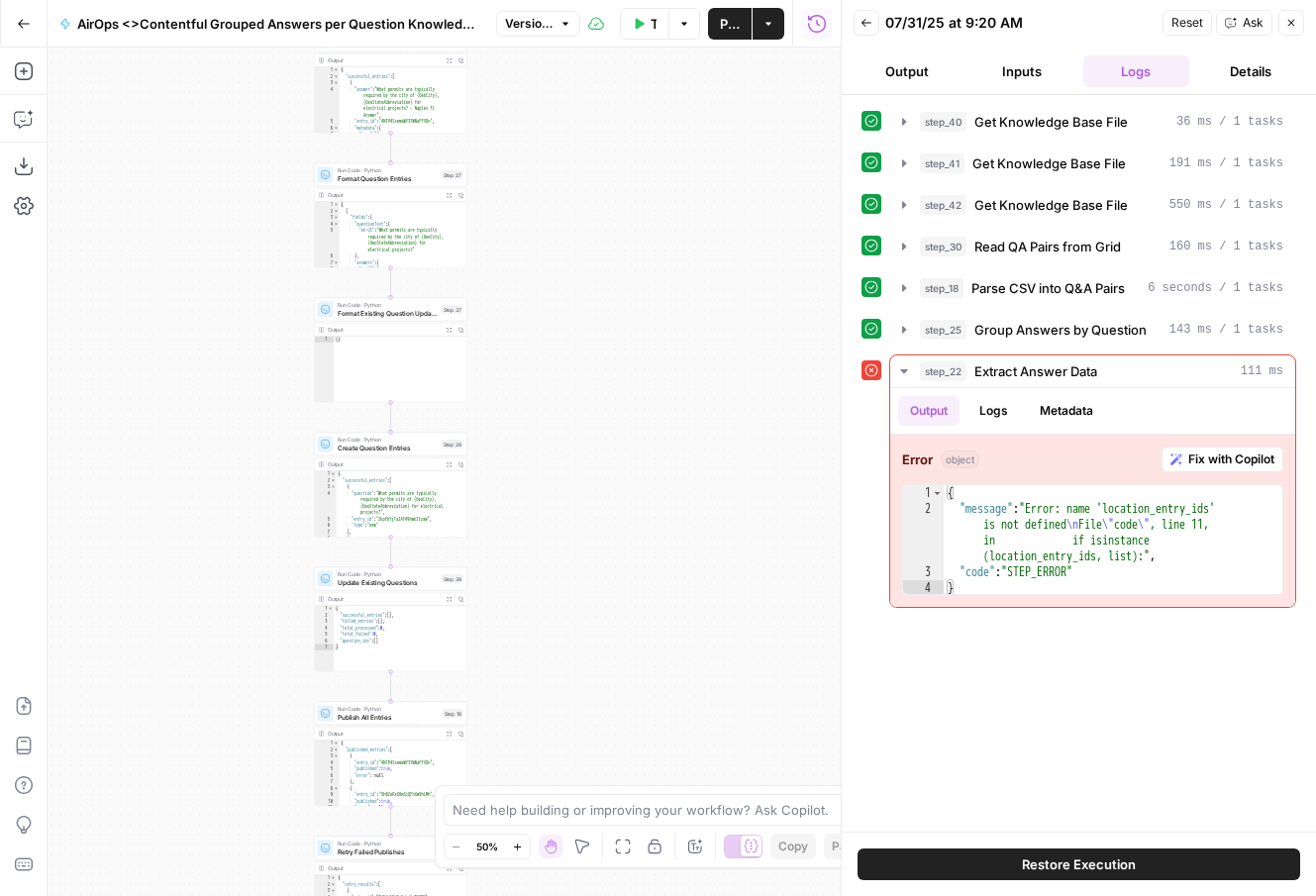 drag, startPoint x: 566, startPoint y: 577, endPoint x: 566, endPoint y: 369, distance: 208 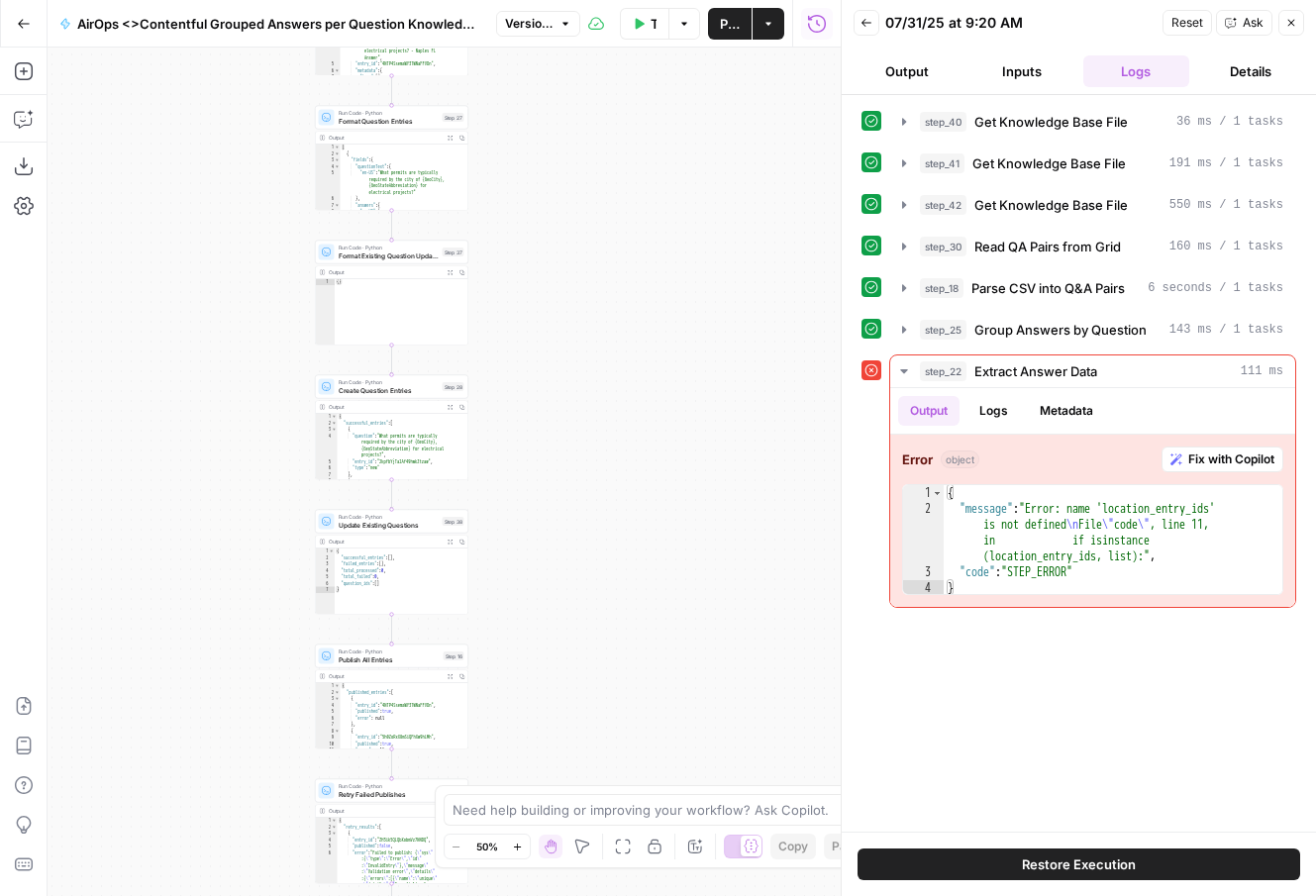 drag, startPoint x: 568, startPoint y: 528, endPoint x: 568, endPoint y: 406, distance: 122 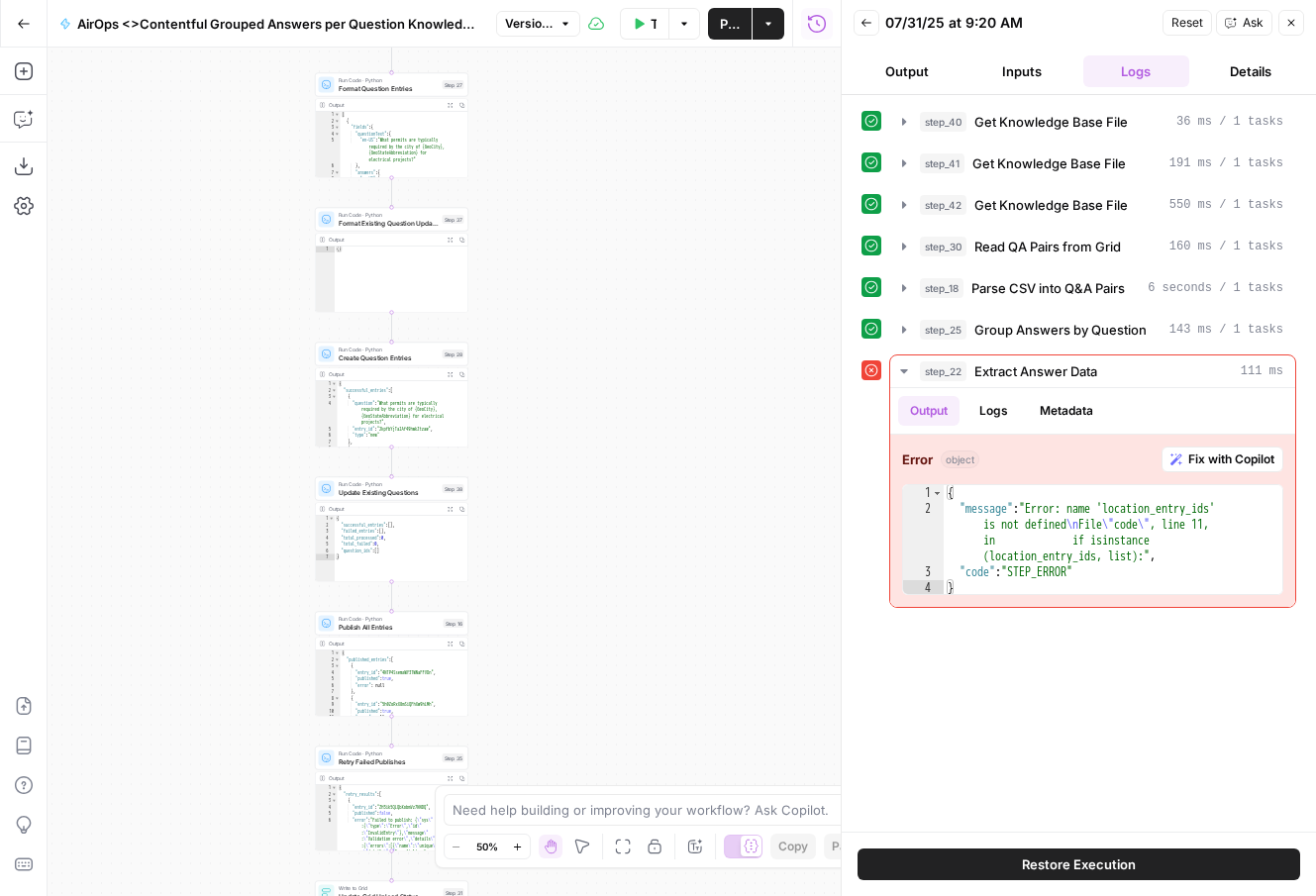 drag, startPoint x: 560, startPoint y: 600, endPoint x: 560, endPoint y: 422, distance: 178 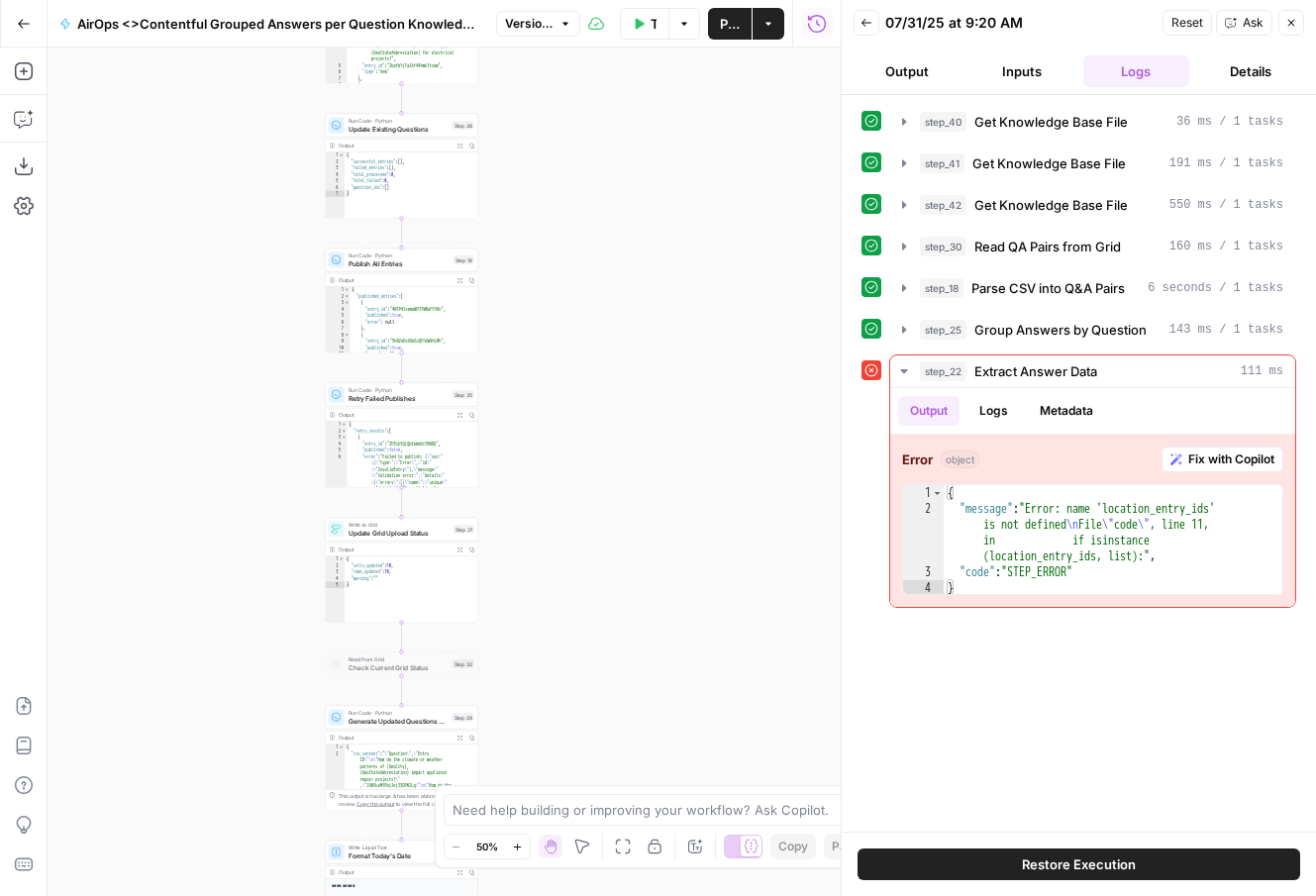 drag, startPoint x: 585, startPoint y: 686, endPoint x: 596, endPoint y: 373, distance: 313.1932 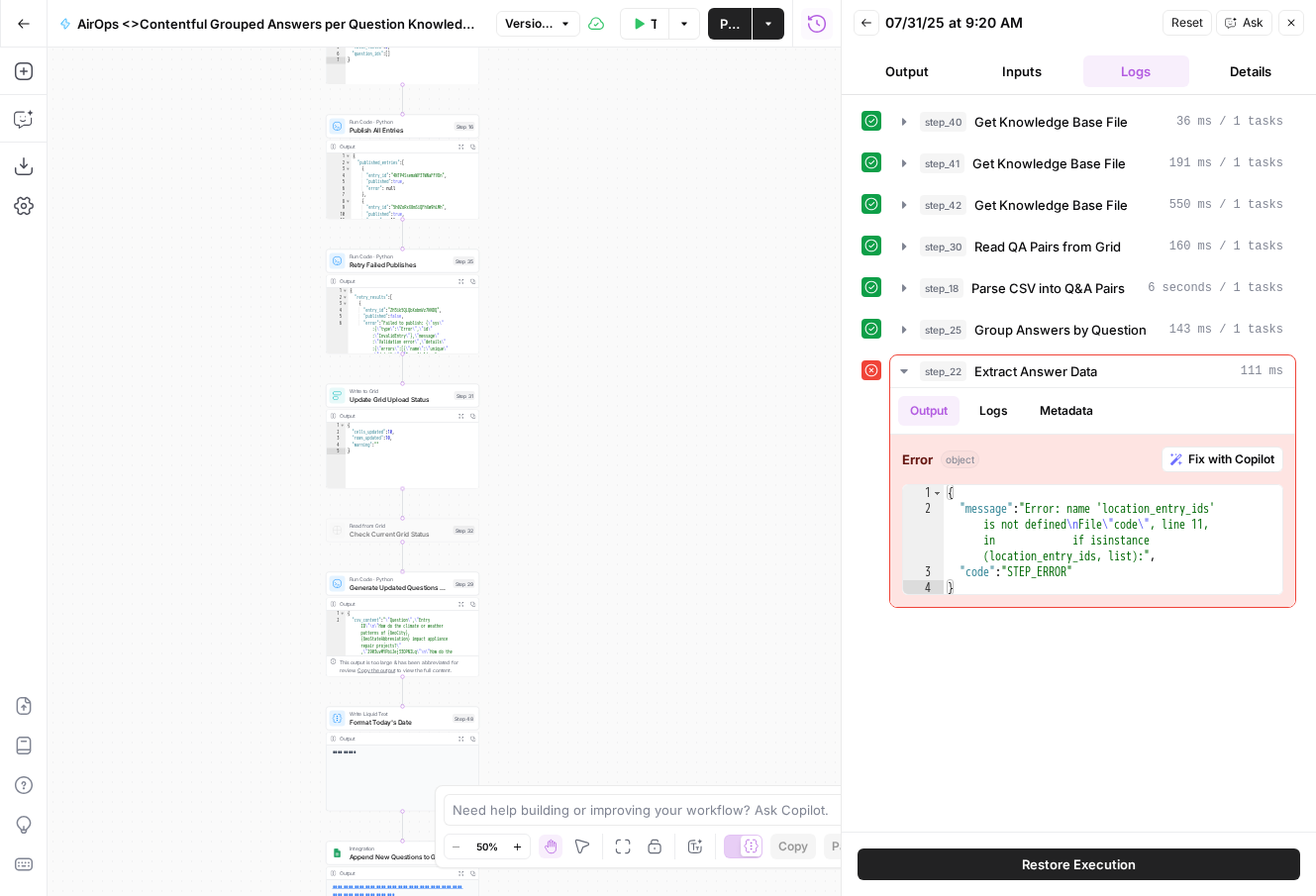 drag, startPoint x: 581, startPoint y: 475, endPoint x: 581, endPoint y: 254, distance: 221 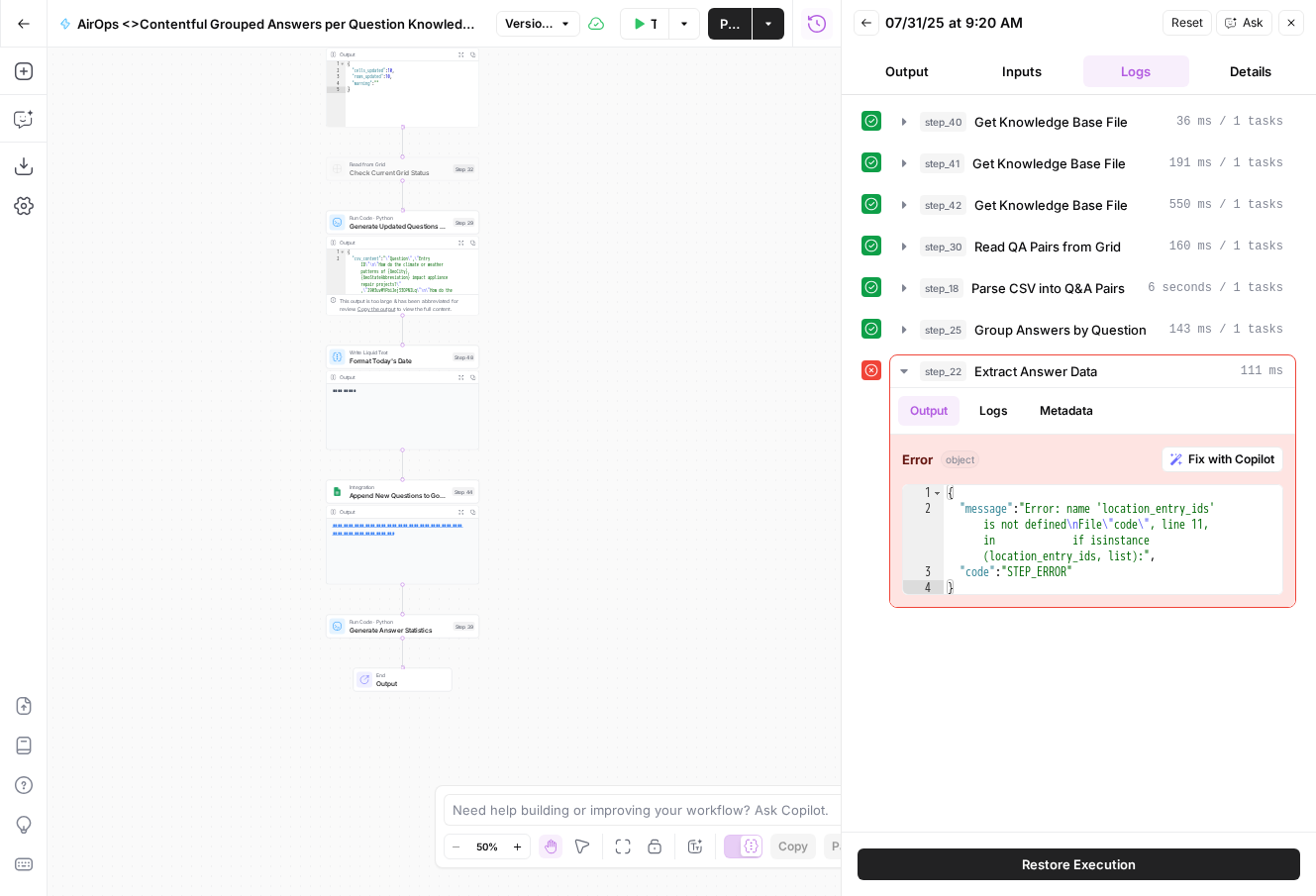 drag, startPoint x: 575, startPoint y: 654, endPoint x: 585, endPoint y: 423, distance: 231.21635 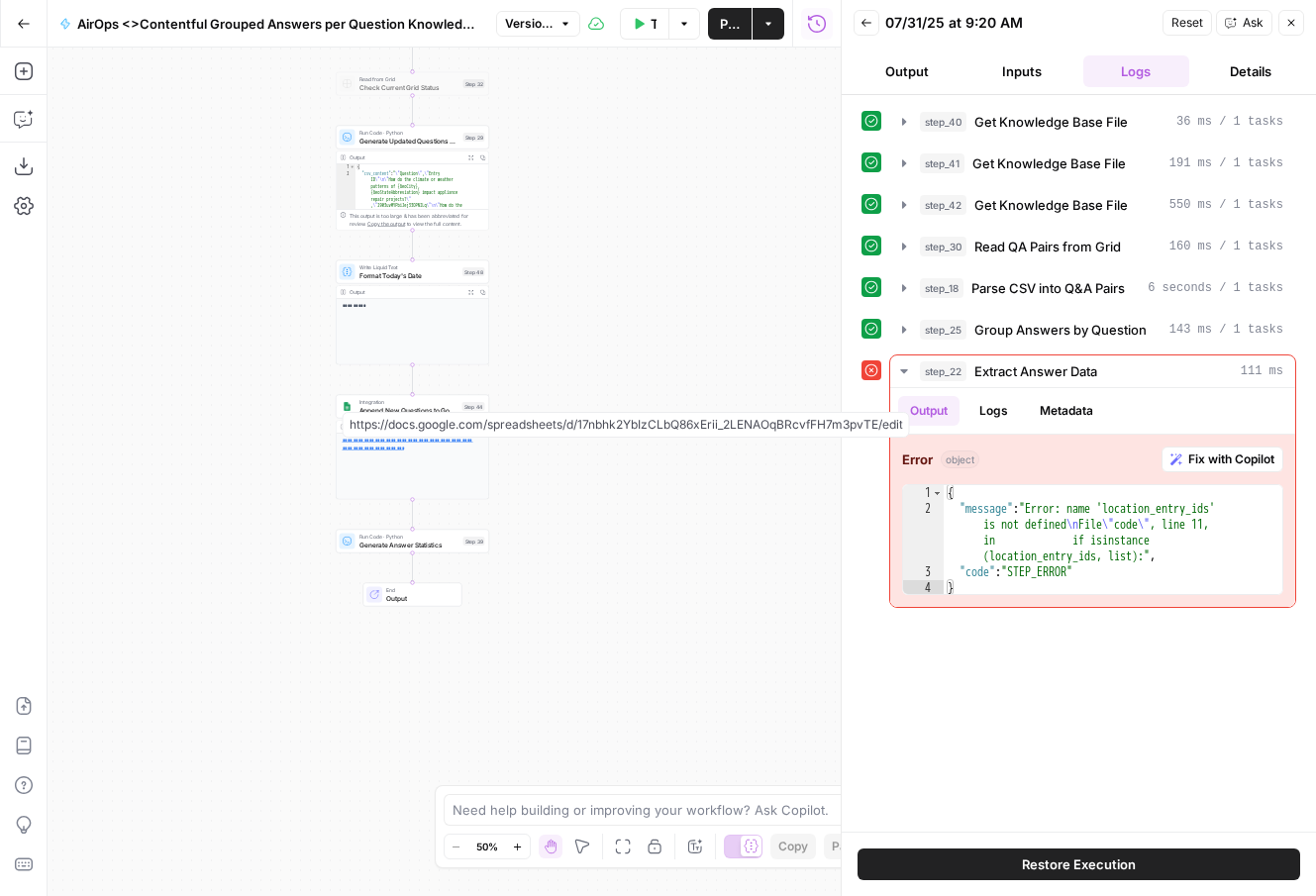 click on "**********" at bounding box center (408, 445) 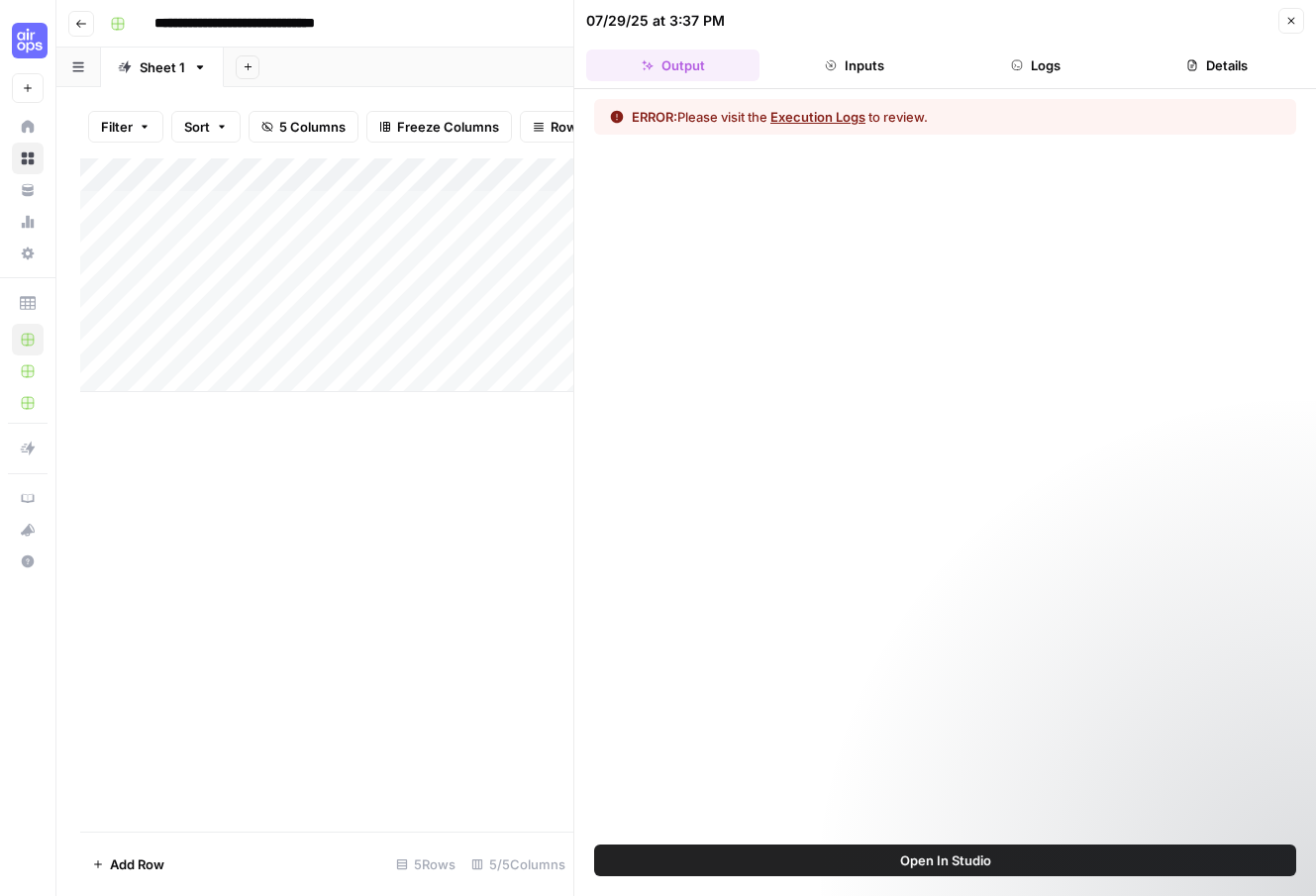 scroll, scrollTop: 0, scrollLeft: 0, axis: both 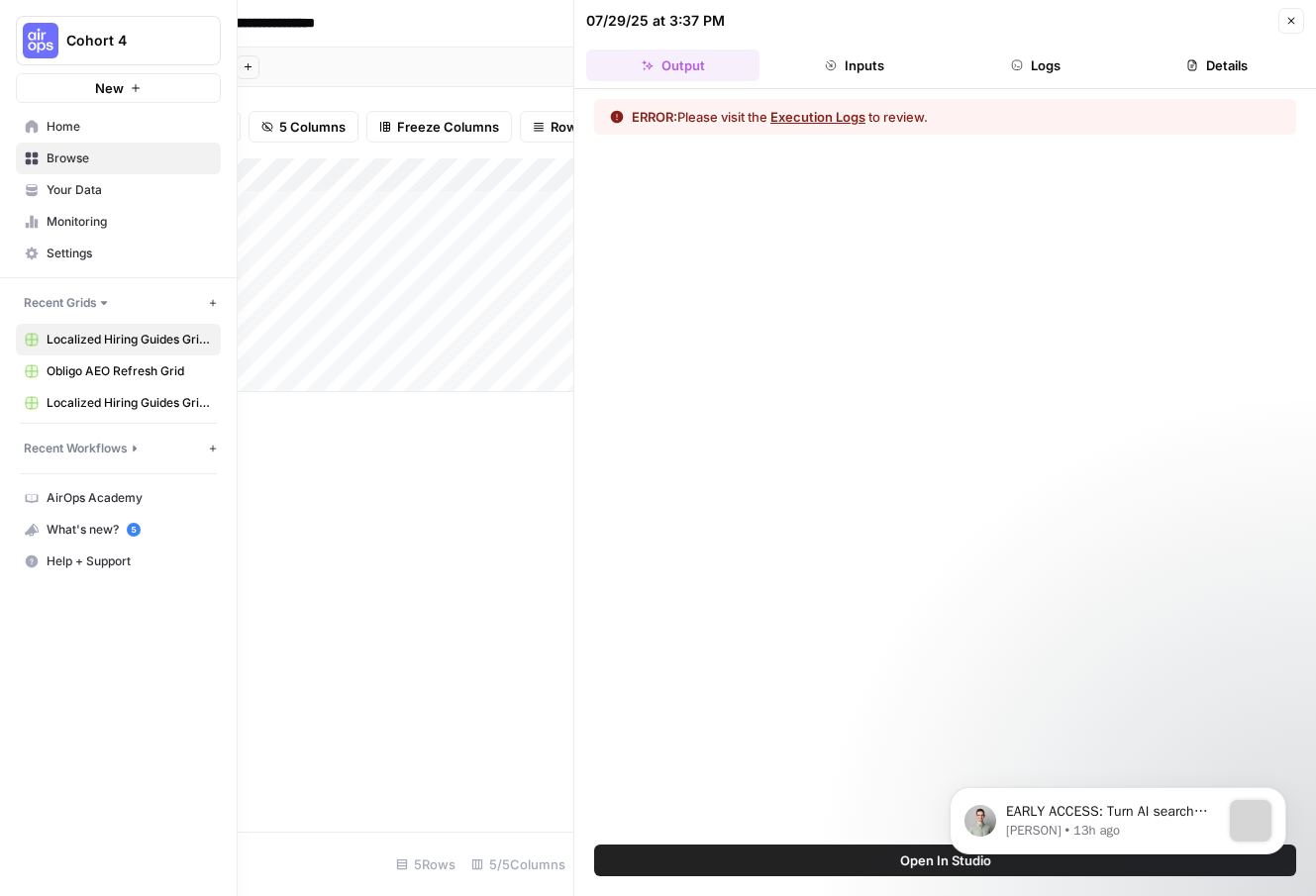 click on "Home" at bounding box center [118, 127] 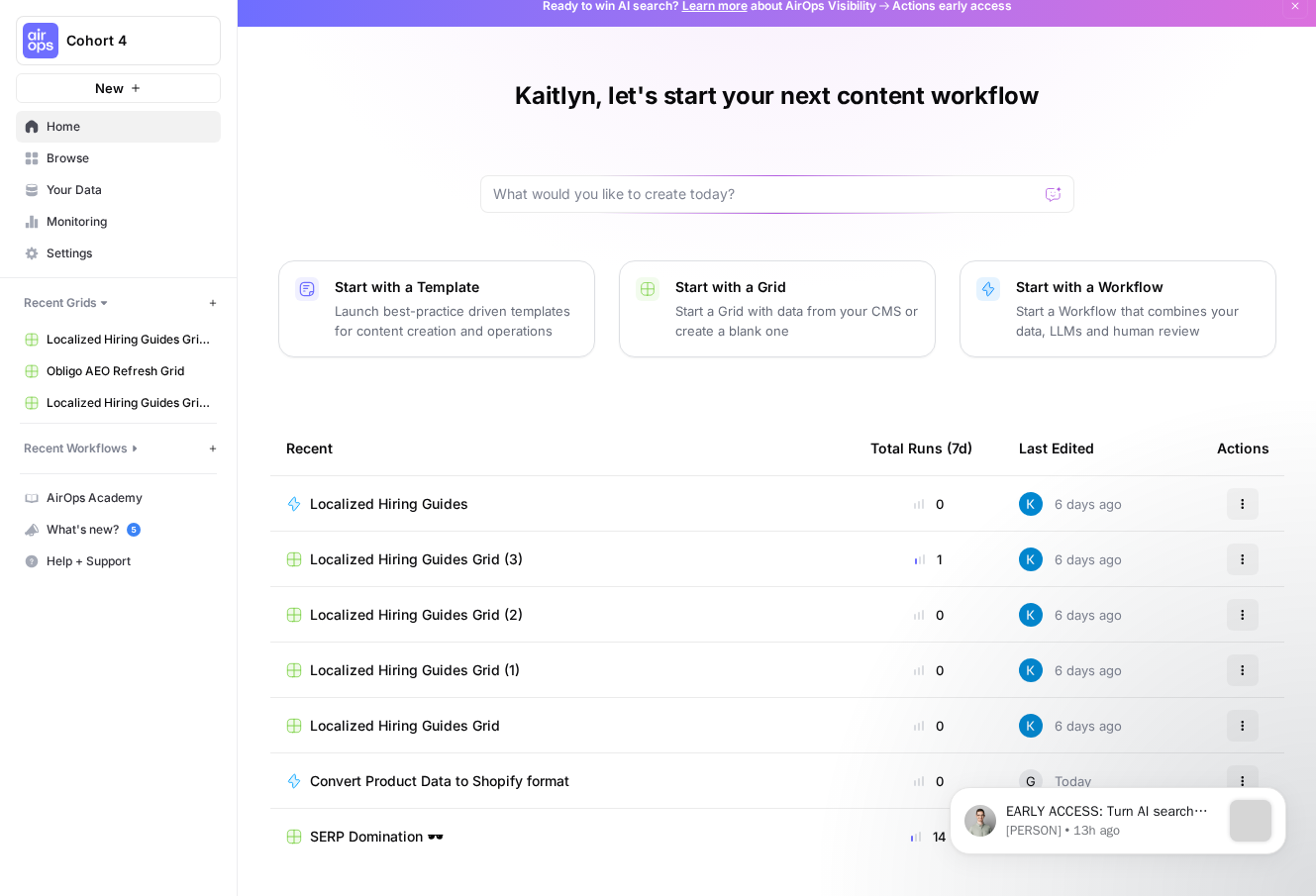 scroll, scrollTop: 0, scrollLeft: 0, axis: both 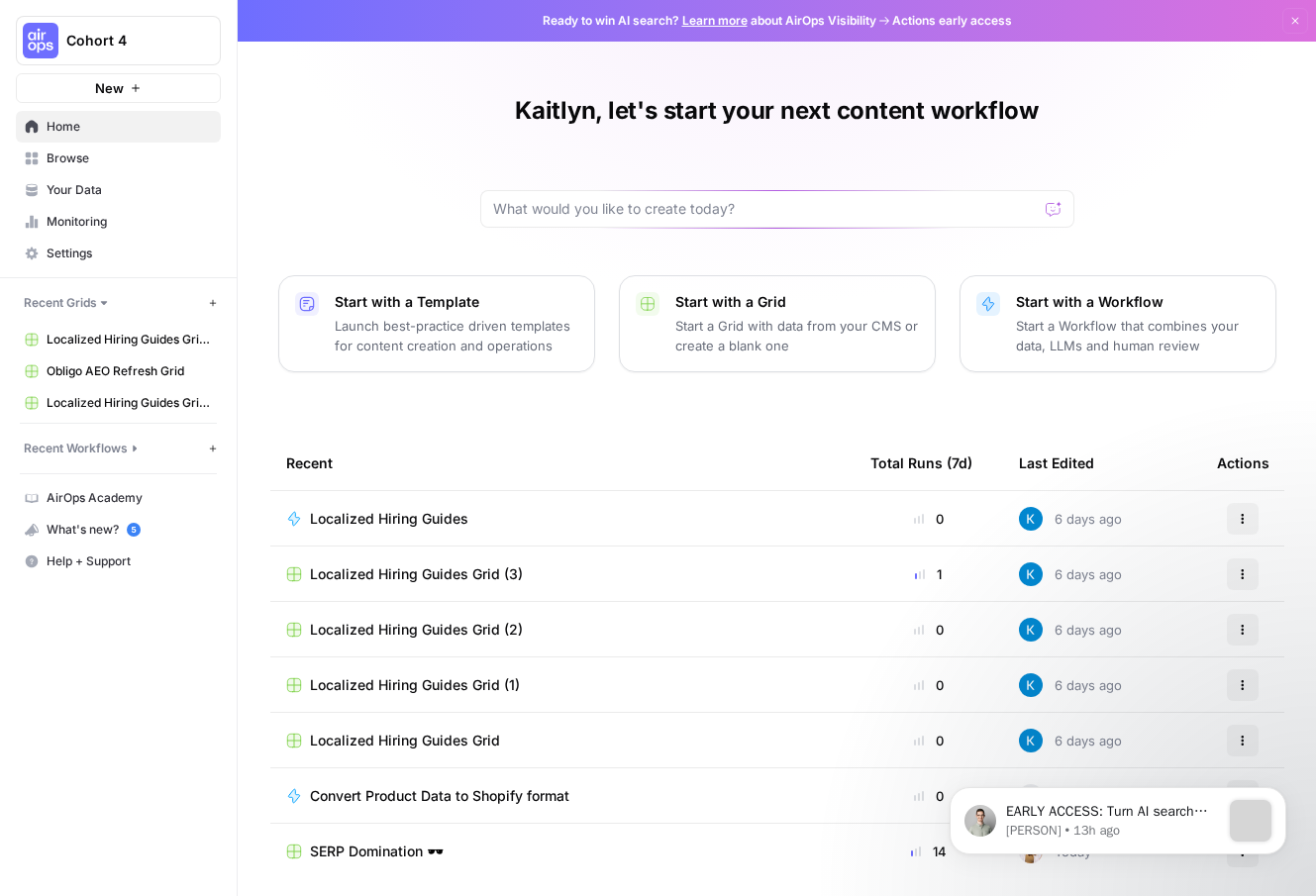 click on "Browse" at bounding box center (129, 158) 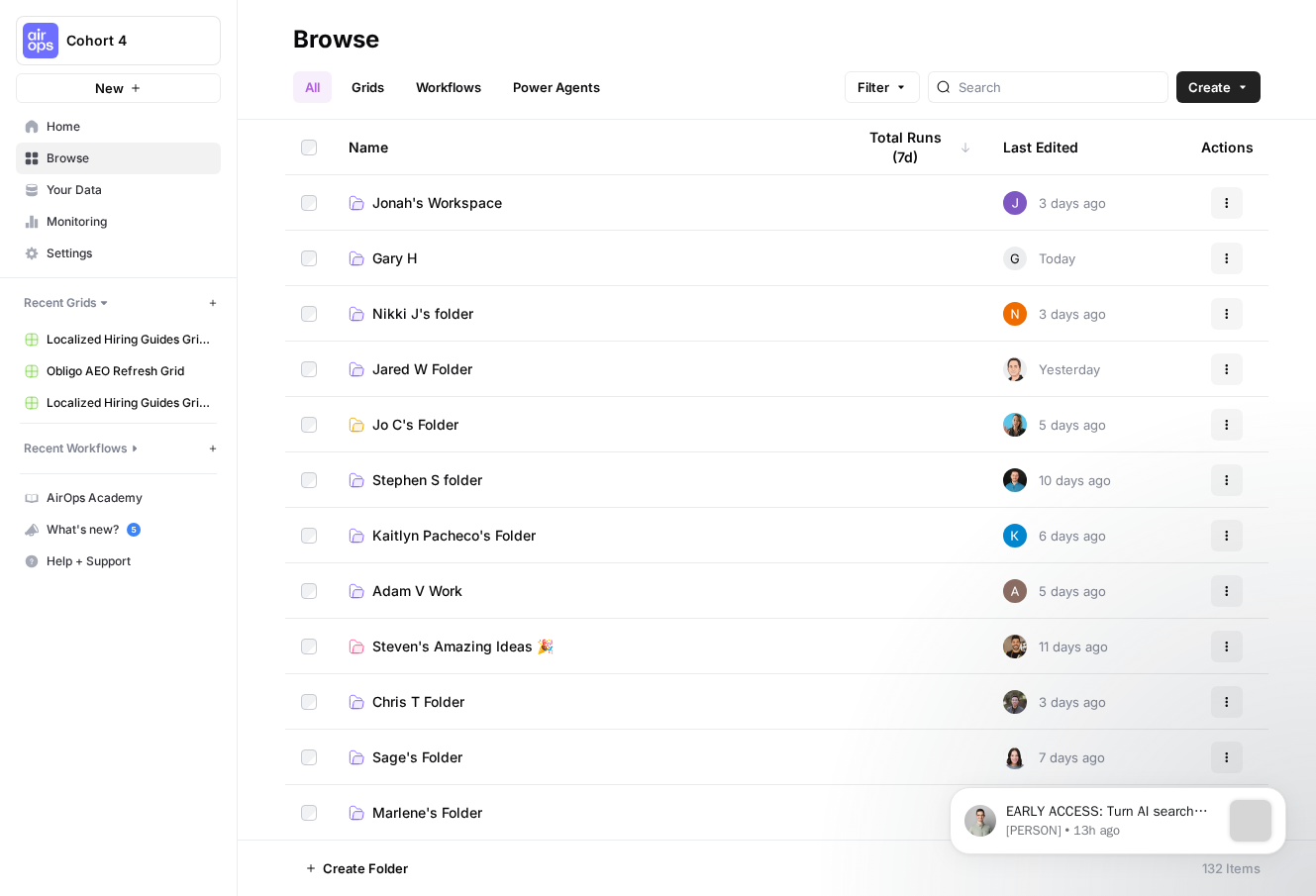 click on "Kaitlyn Pacheco's Folder" at bounding box center [454, 536] 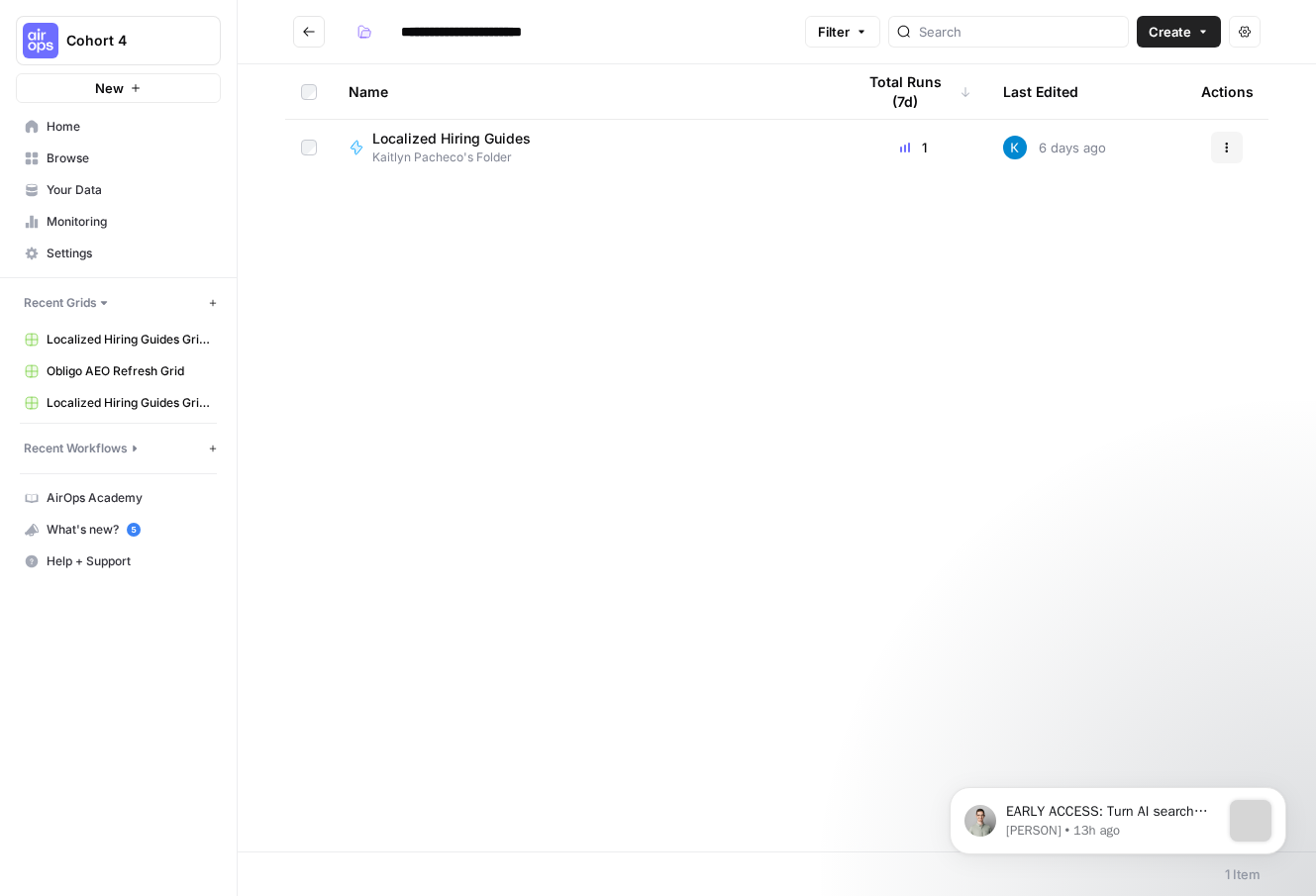 click 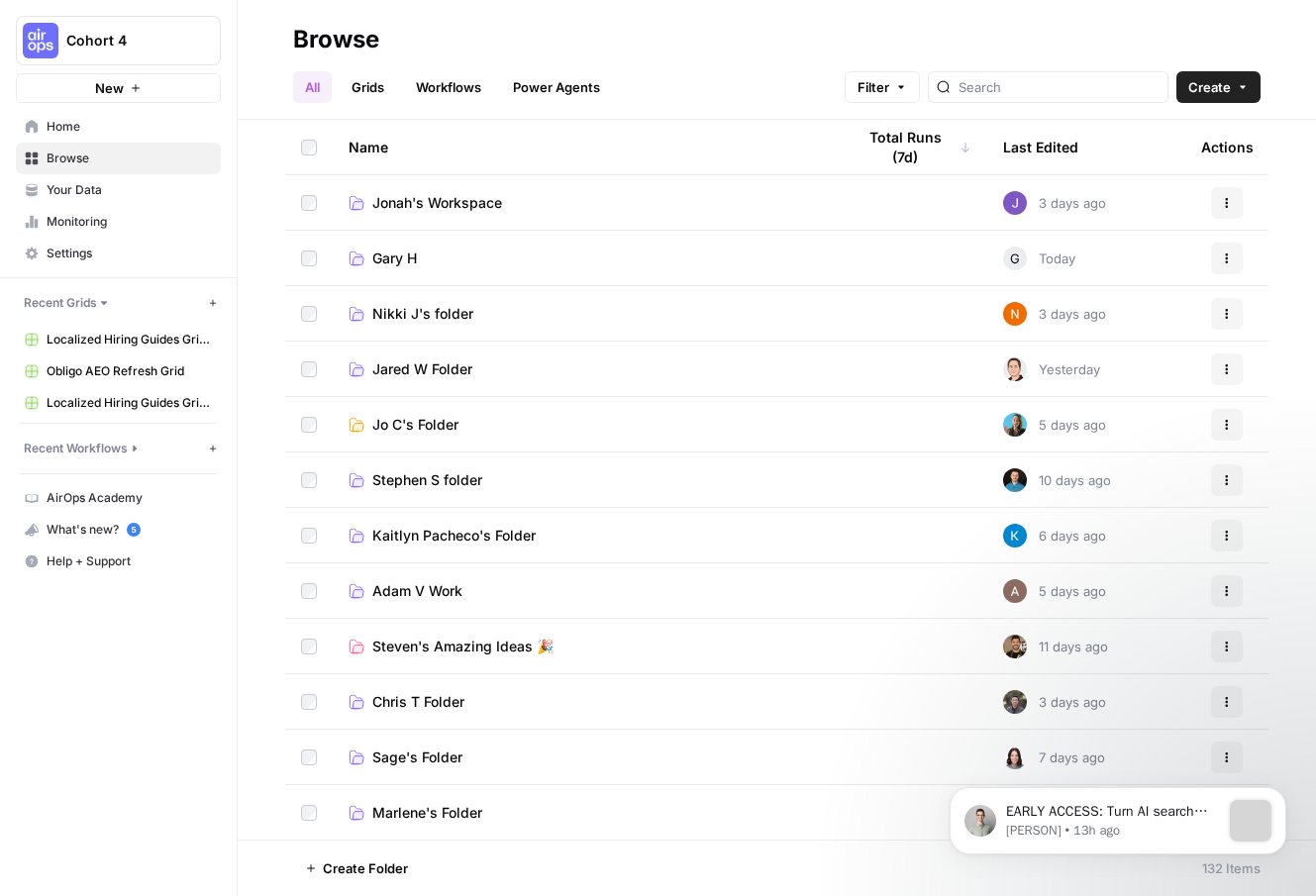 click 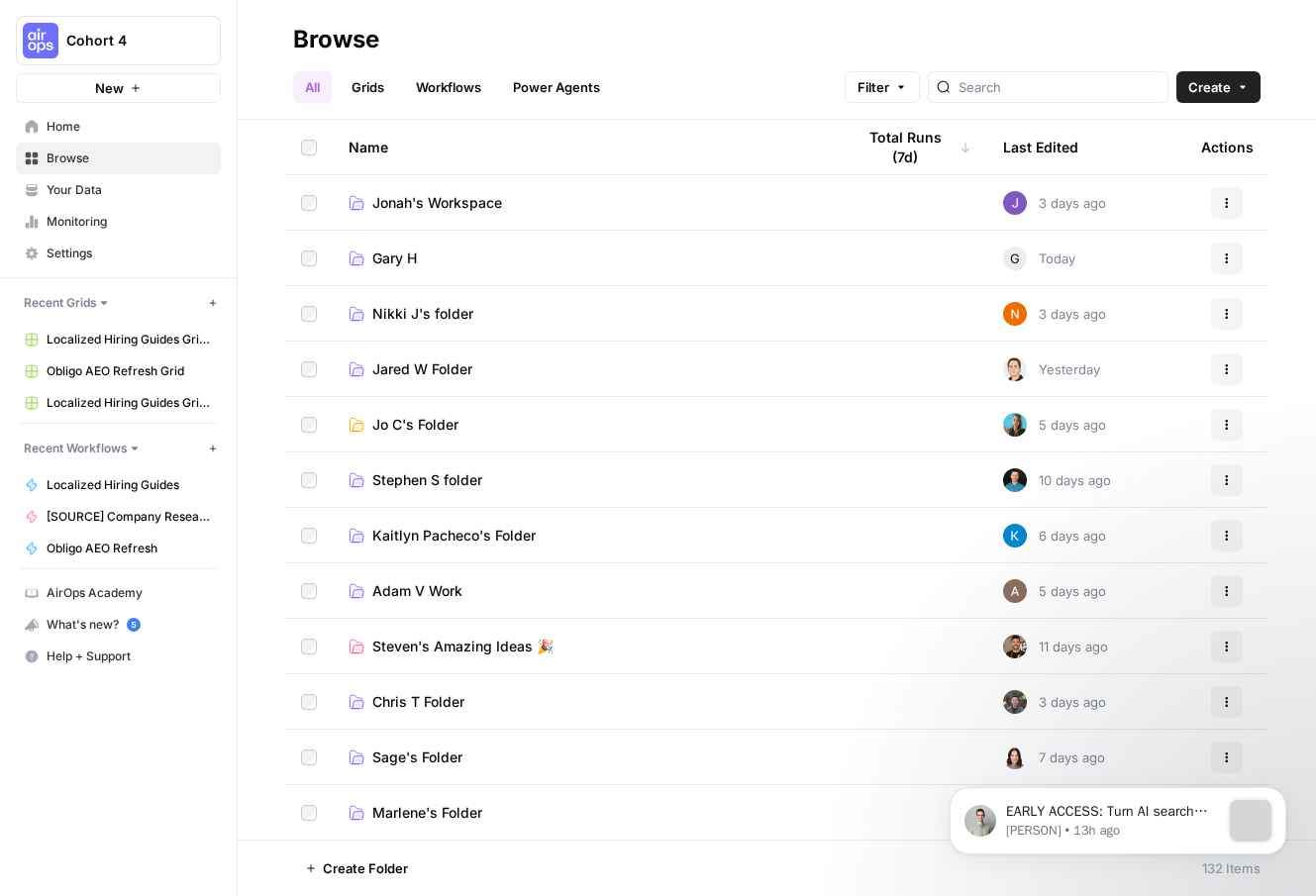 click 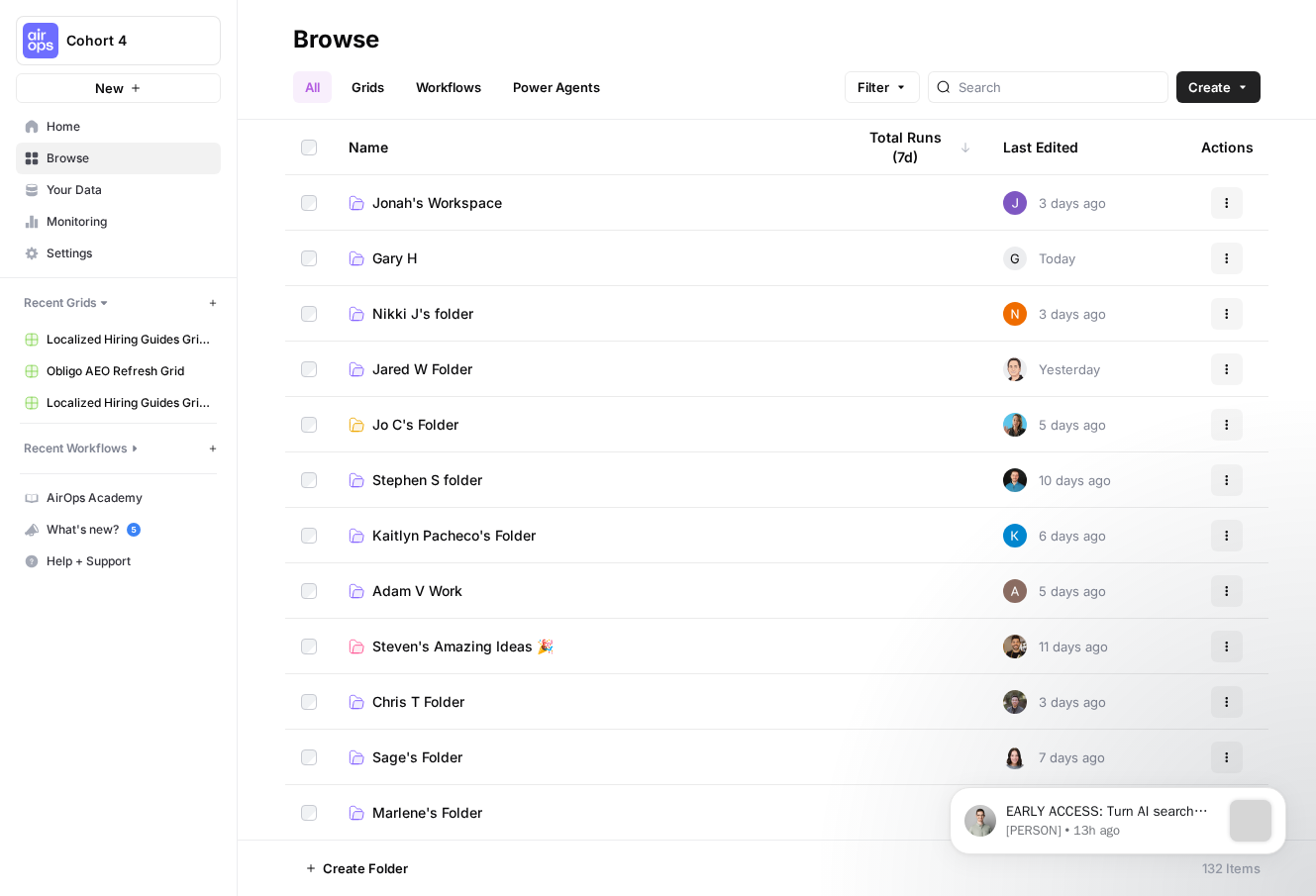 click on "AirOps Academy" at bounding box center (129, 498) 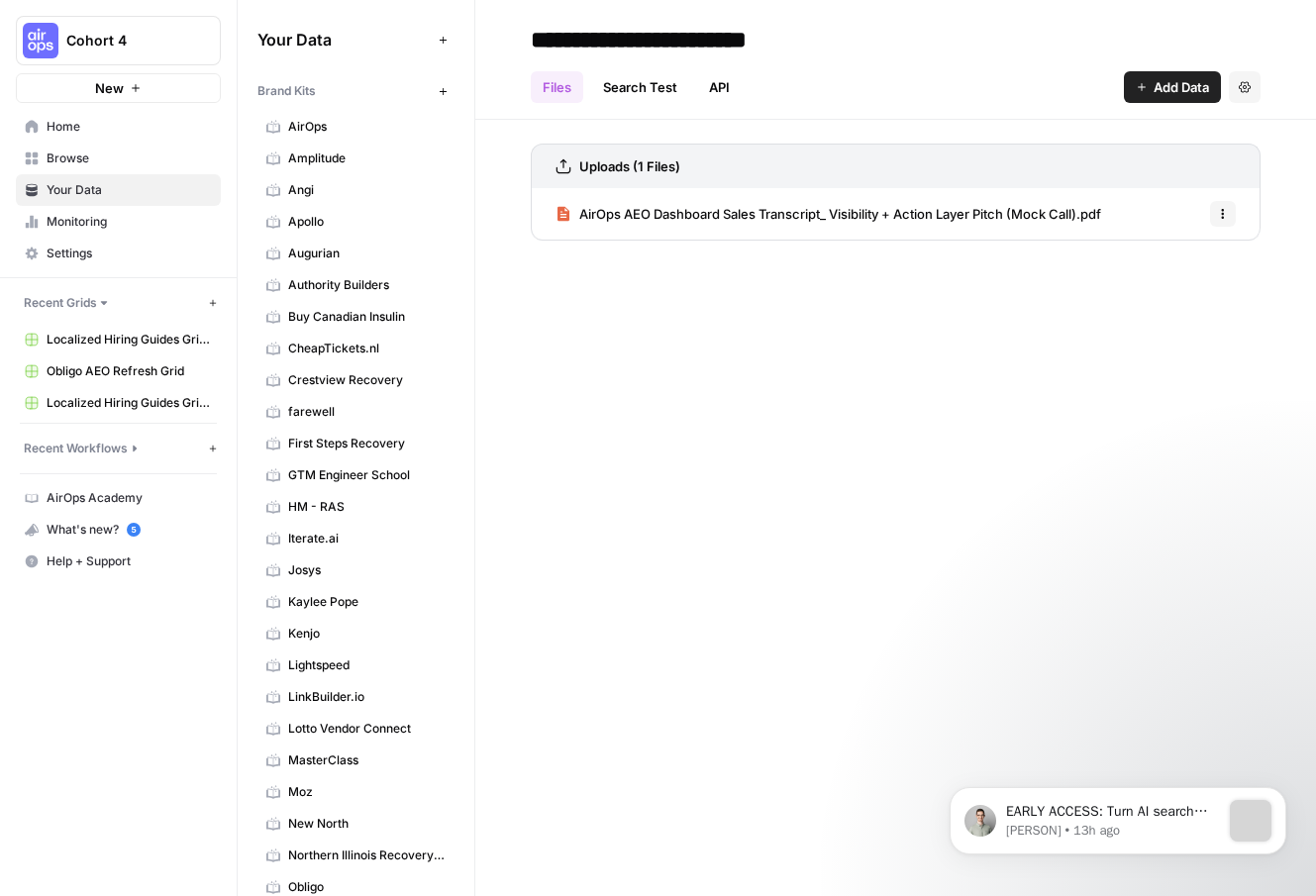 click on "Browse" at bounding box center [129, 158] 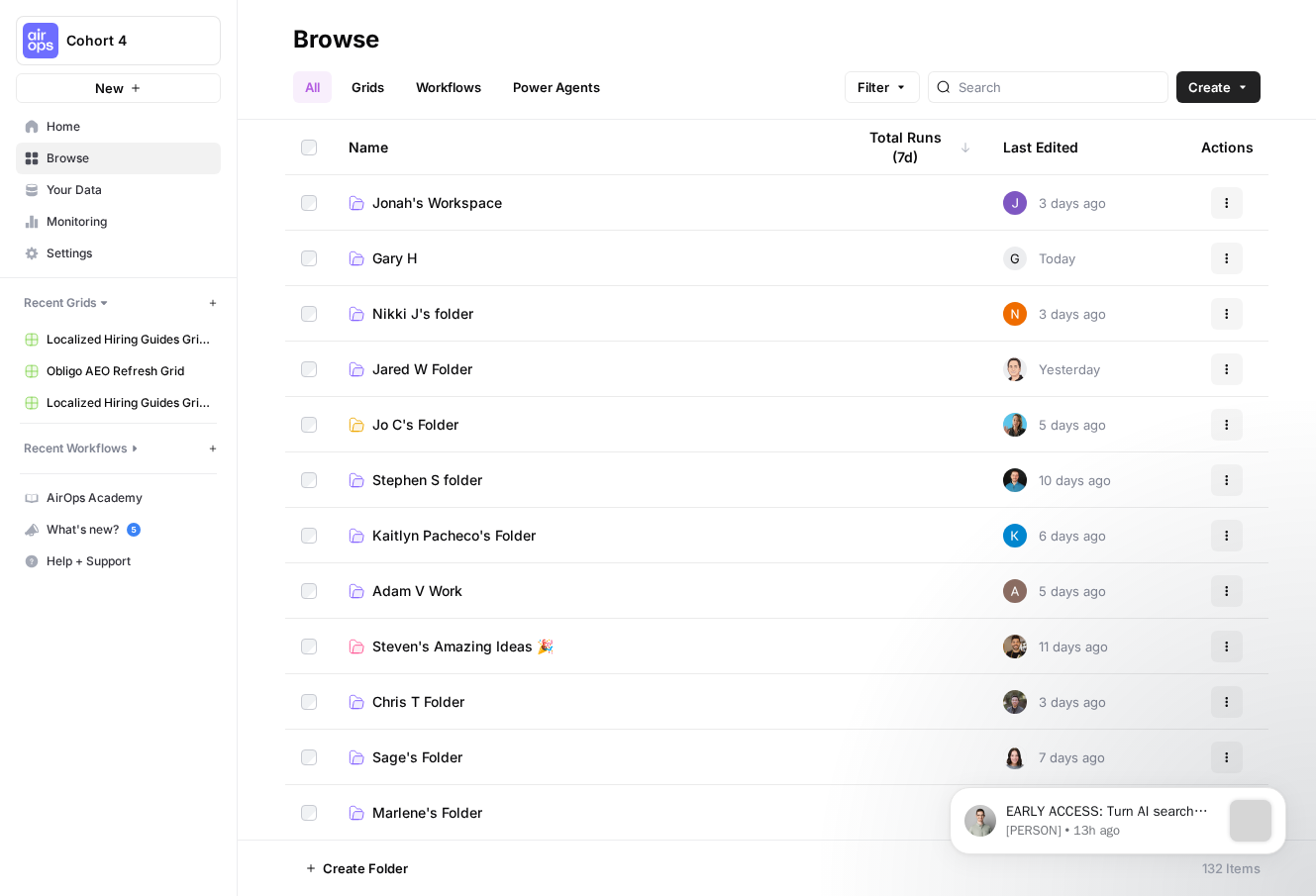 click on "Kaitlyn Pacheco's Folder" at bounding box center [454, 536] 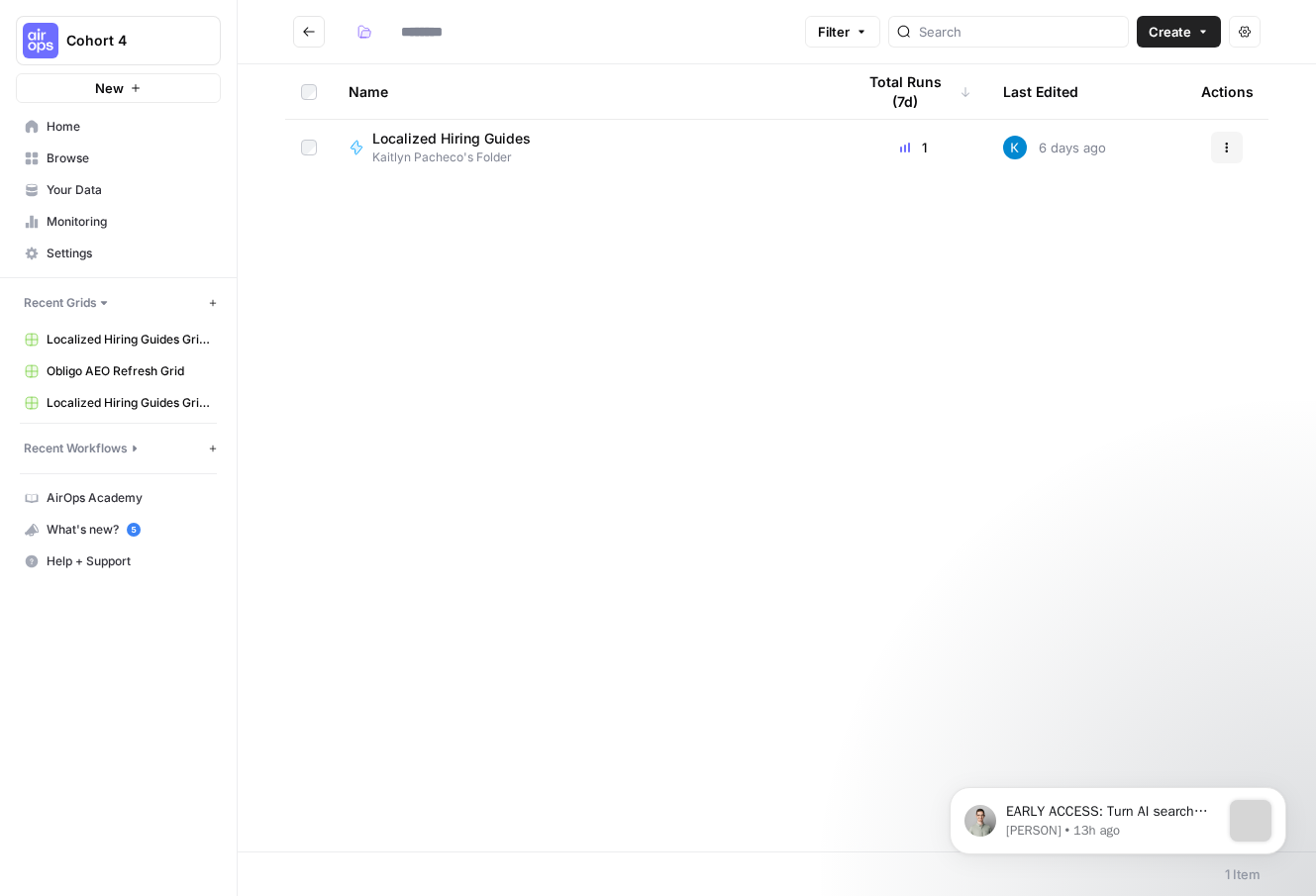 type on "**********" 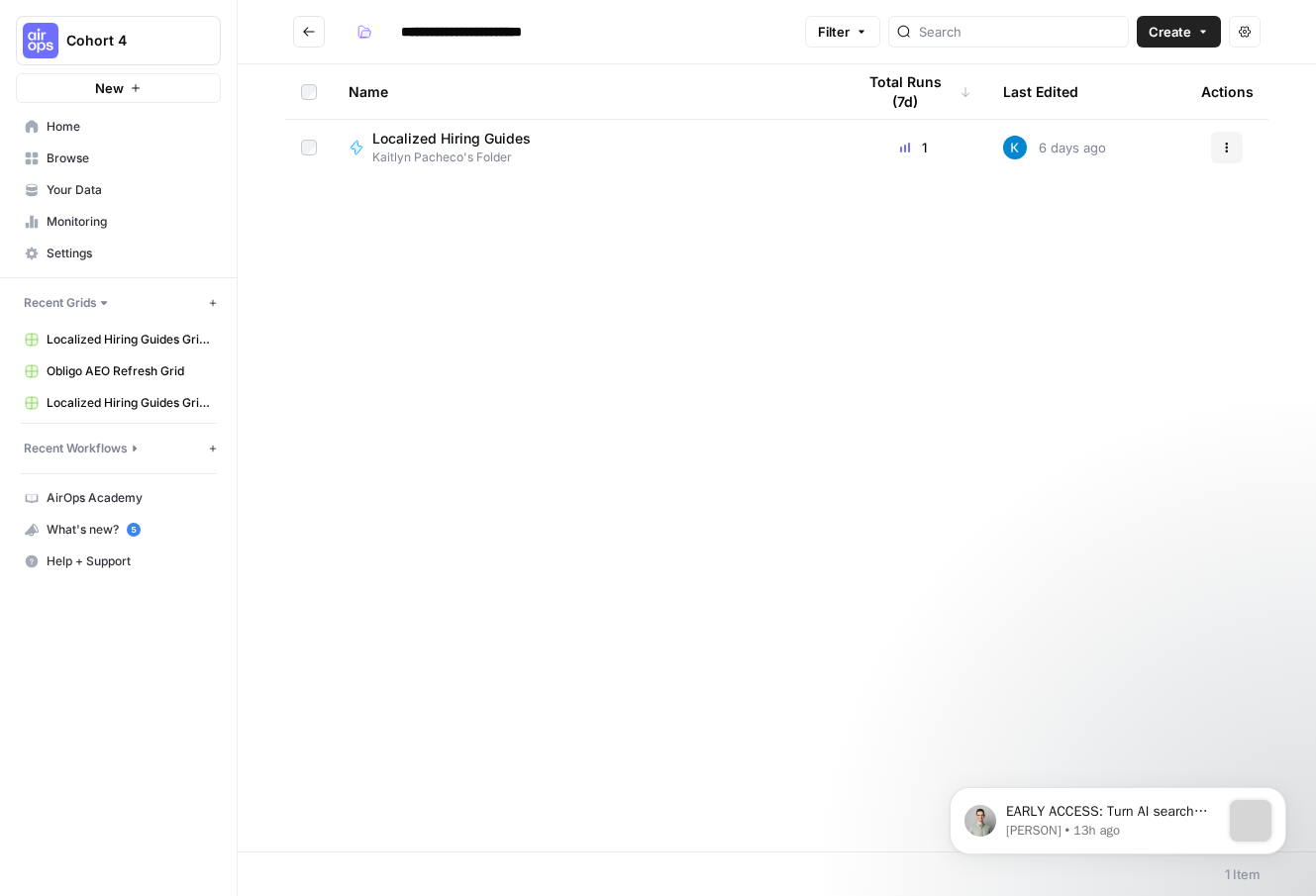 click on "Kaitlyn Pacheco's Folder" at bounding box center (459, 157) 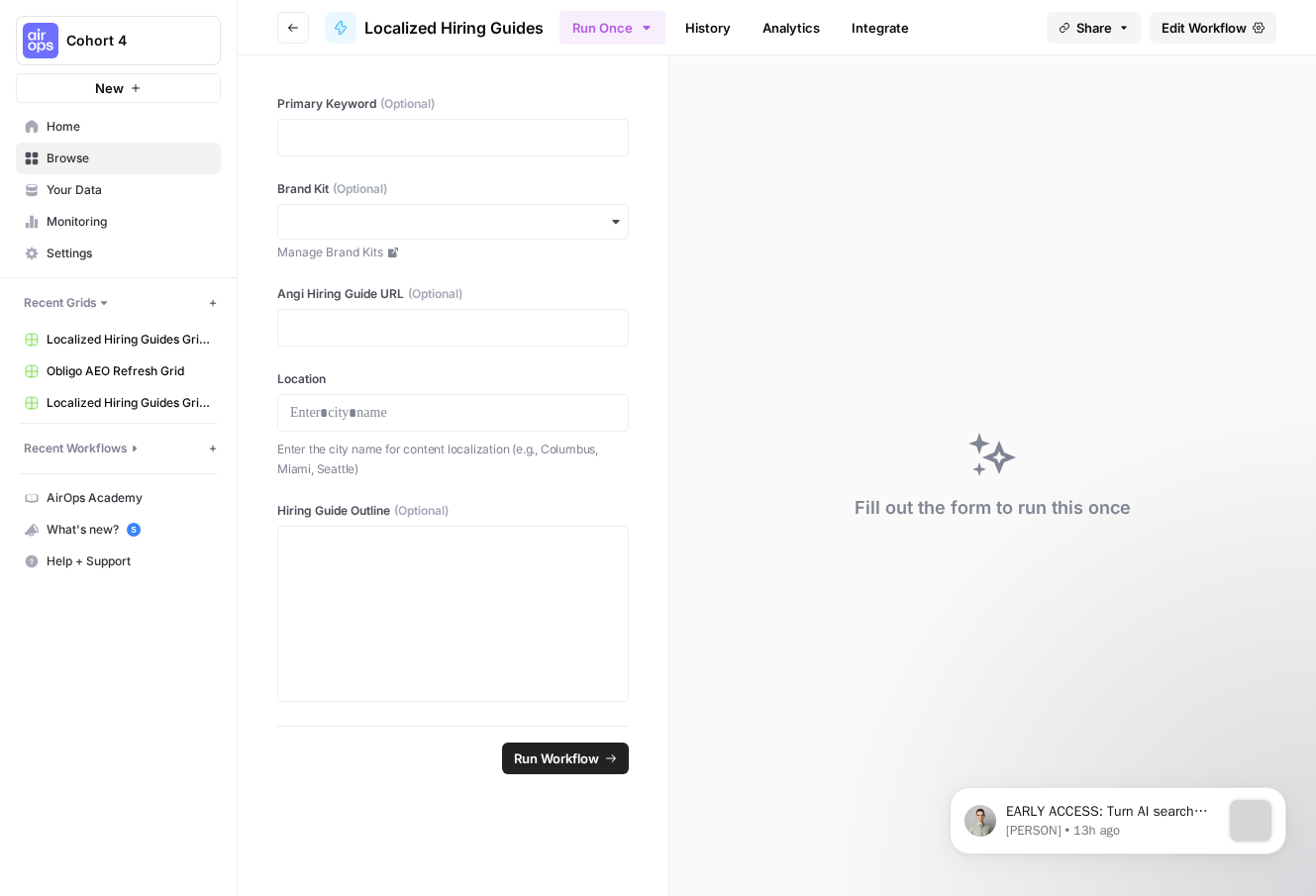 click 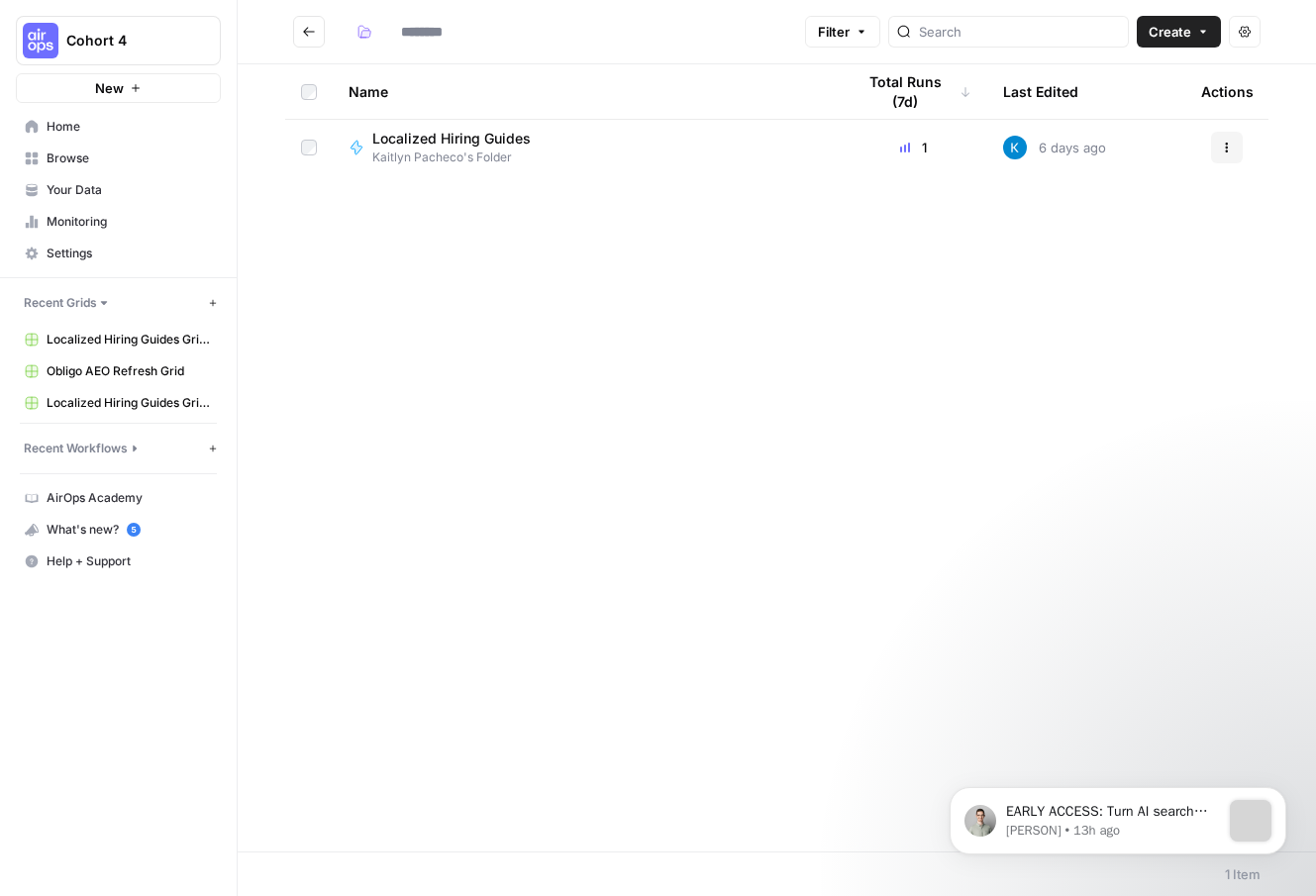 type on "**********" 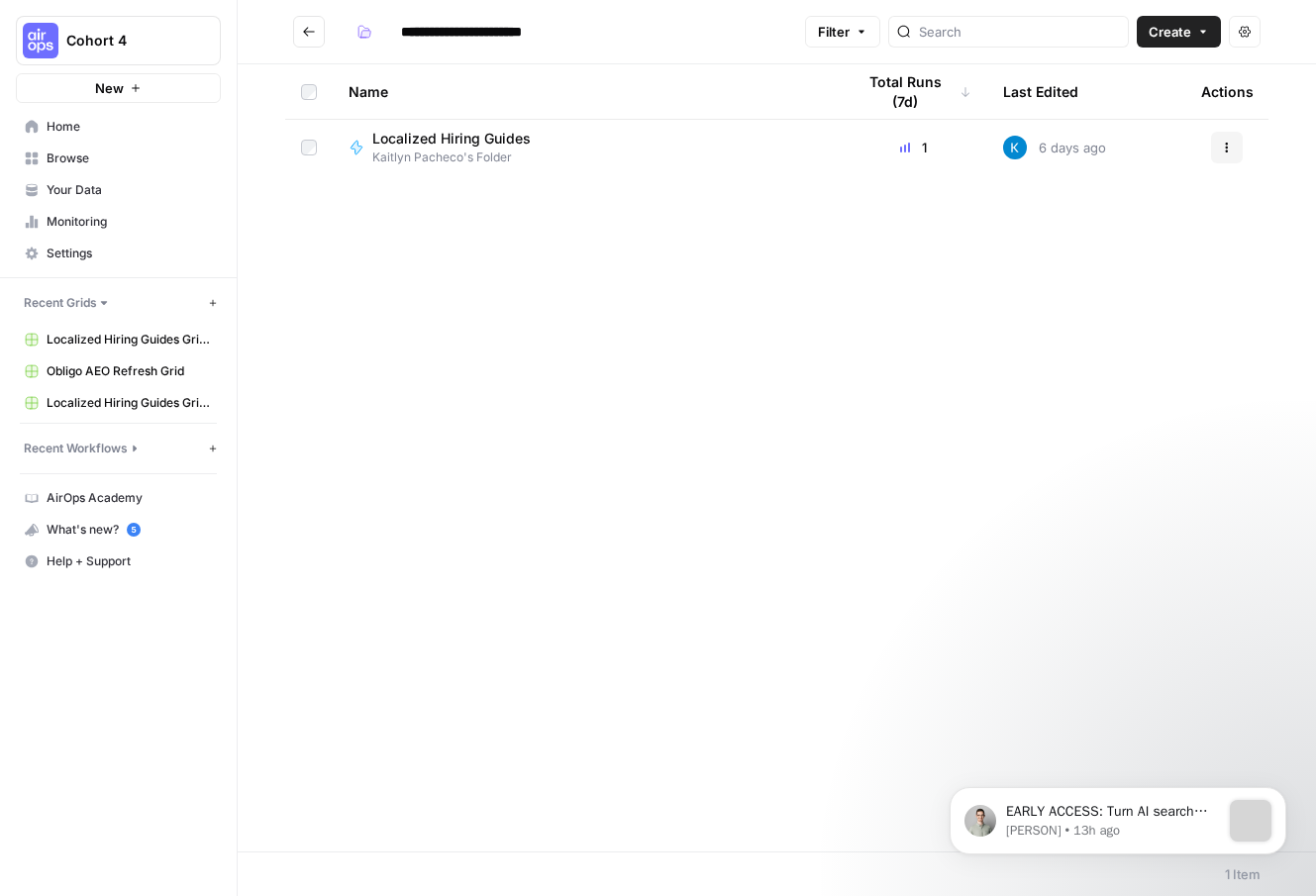 click on "Localized Hiring Guides Kaitlyn Pacheco's Folder" at bounding box center (585, 148) 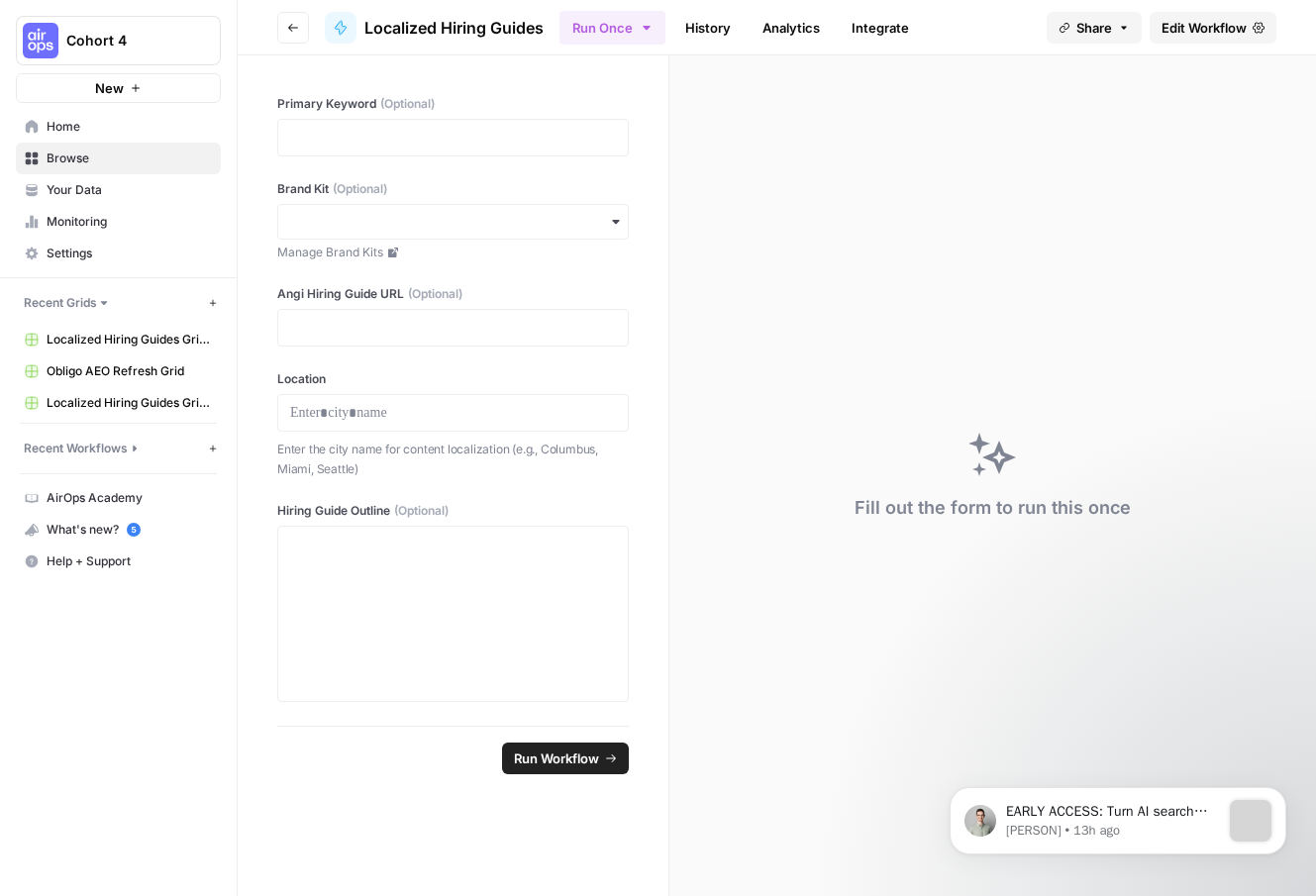 click on "Edit Workflow" at bounding box center (1204, 28) 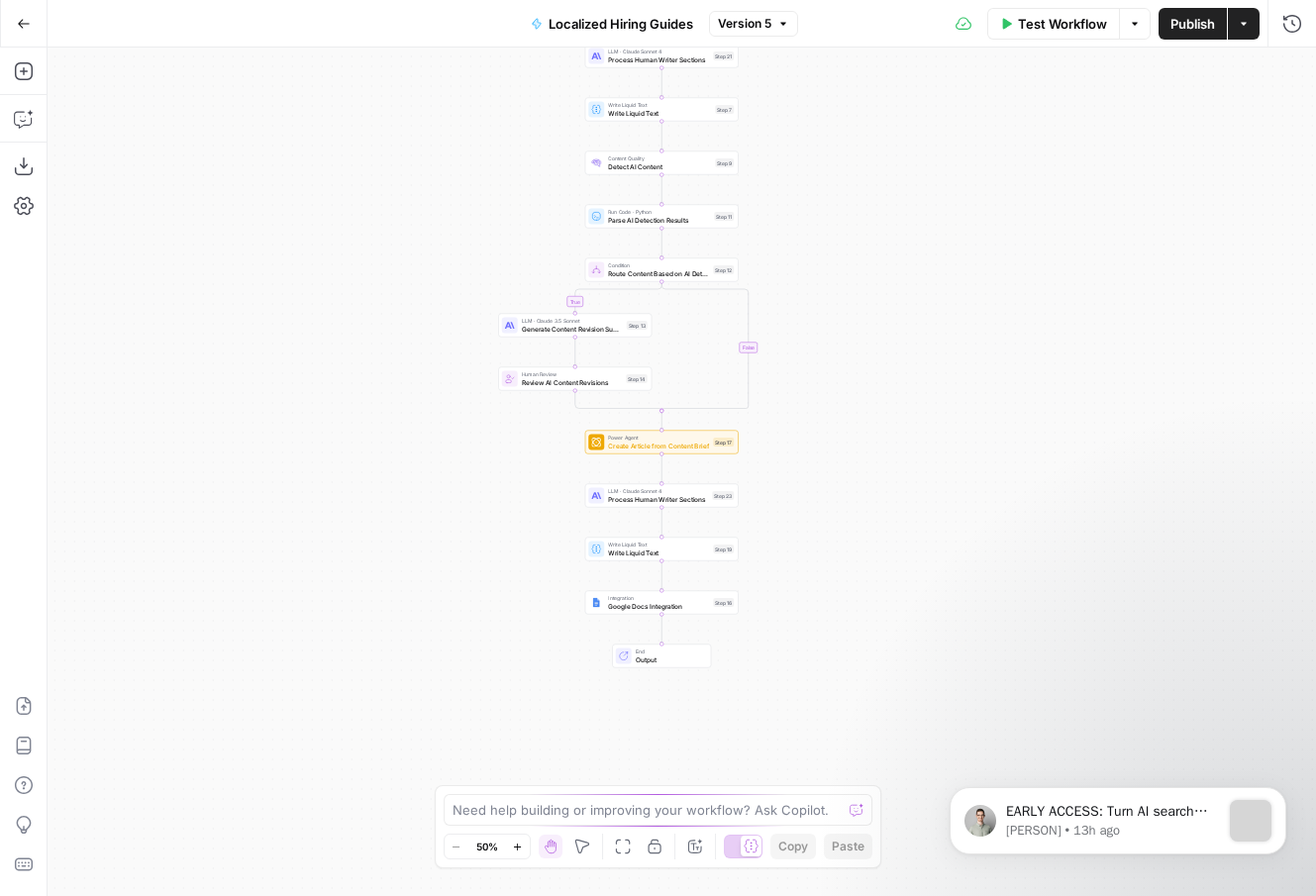 drag, startPoint x: 924, startPoint y: 645, endPoint x: 859, endPoint y: 206, distance: 443.786 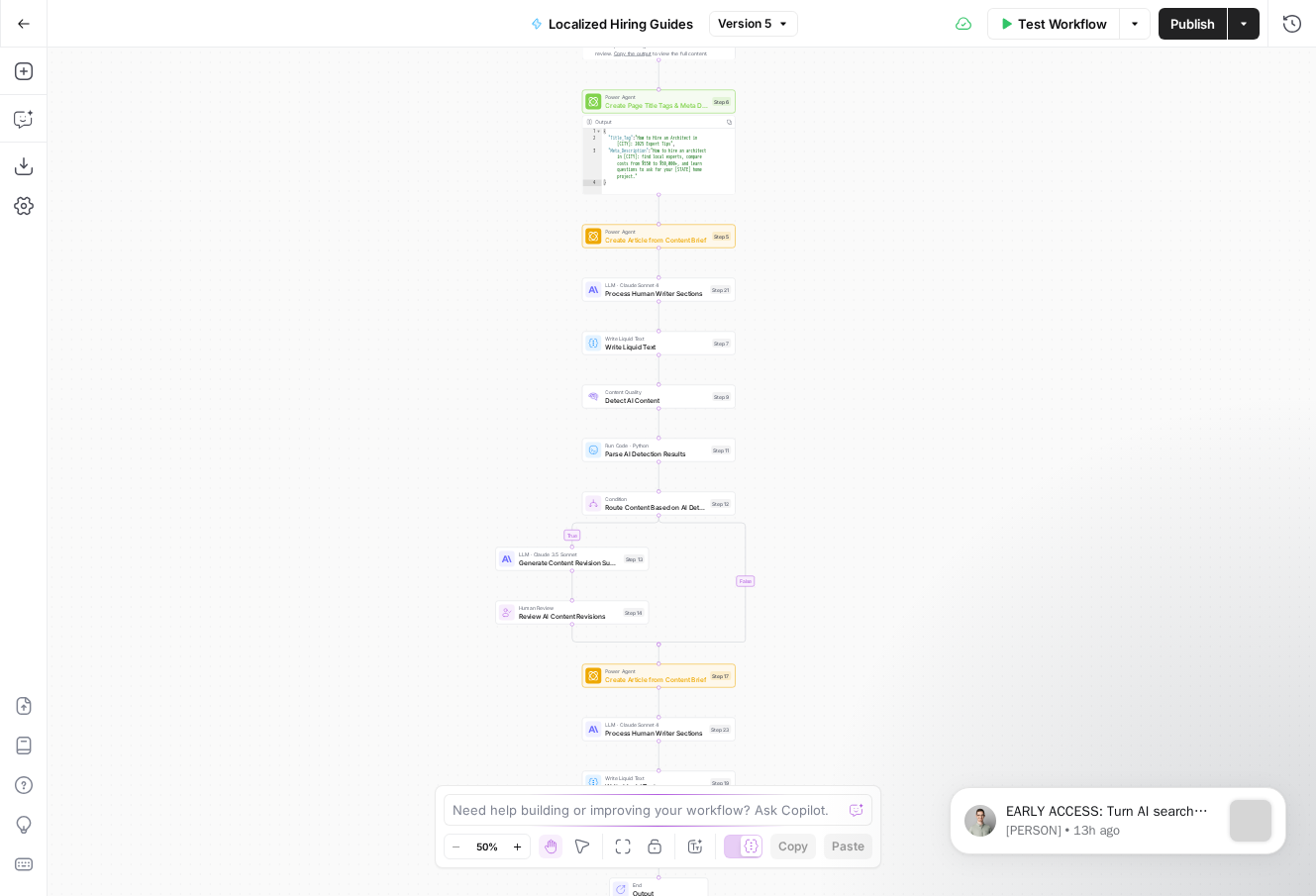 drag, startPoint x: 892, startPoint y: 343, endPoint x: 883, endPoint y: 809, distance: 466.0869 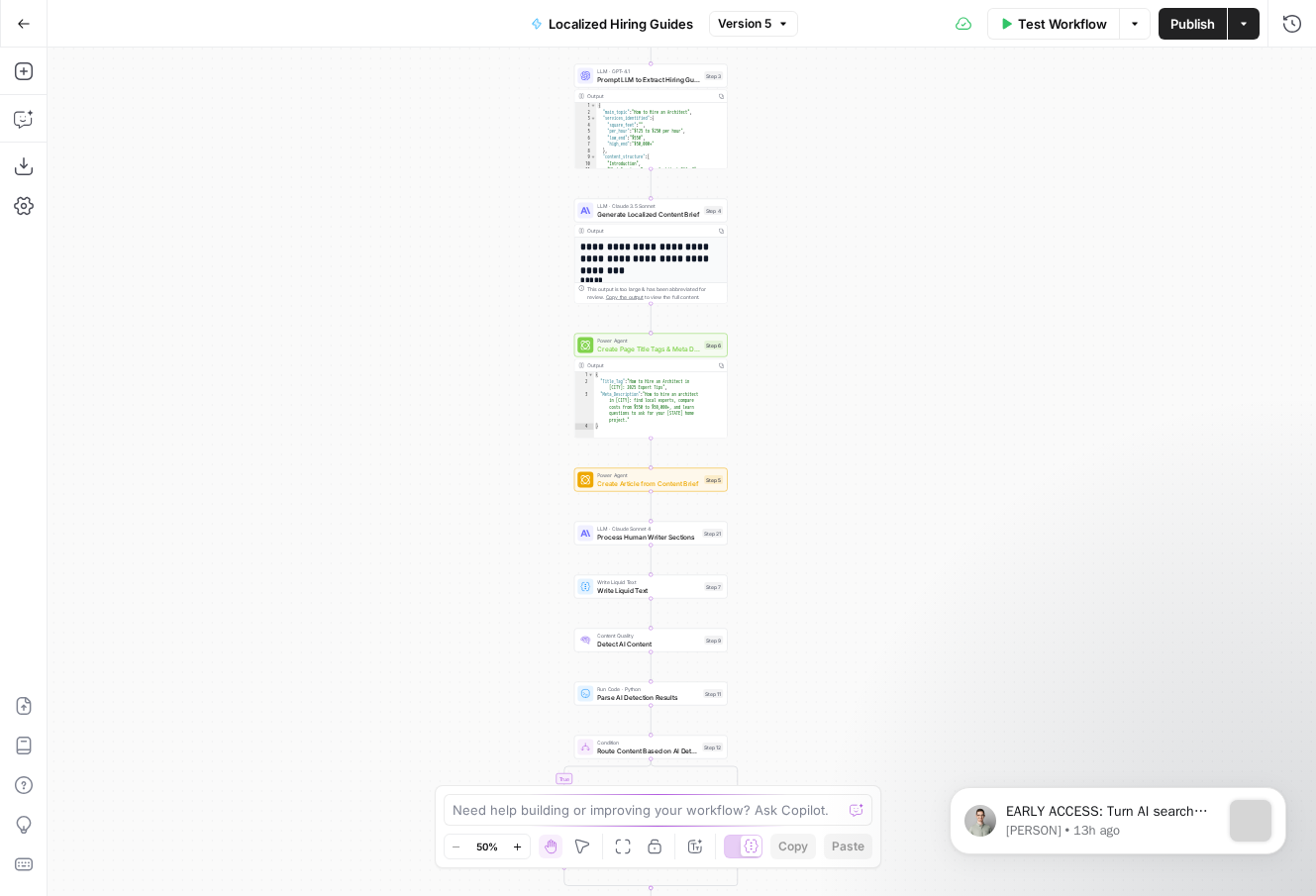 drag, startPoint x: 879, startPoint y: 457, endPoint x: 880, endPoint y: 736, distance: 279.00179 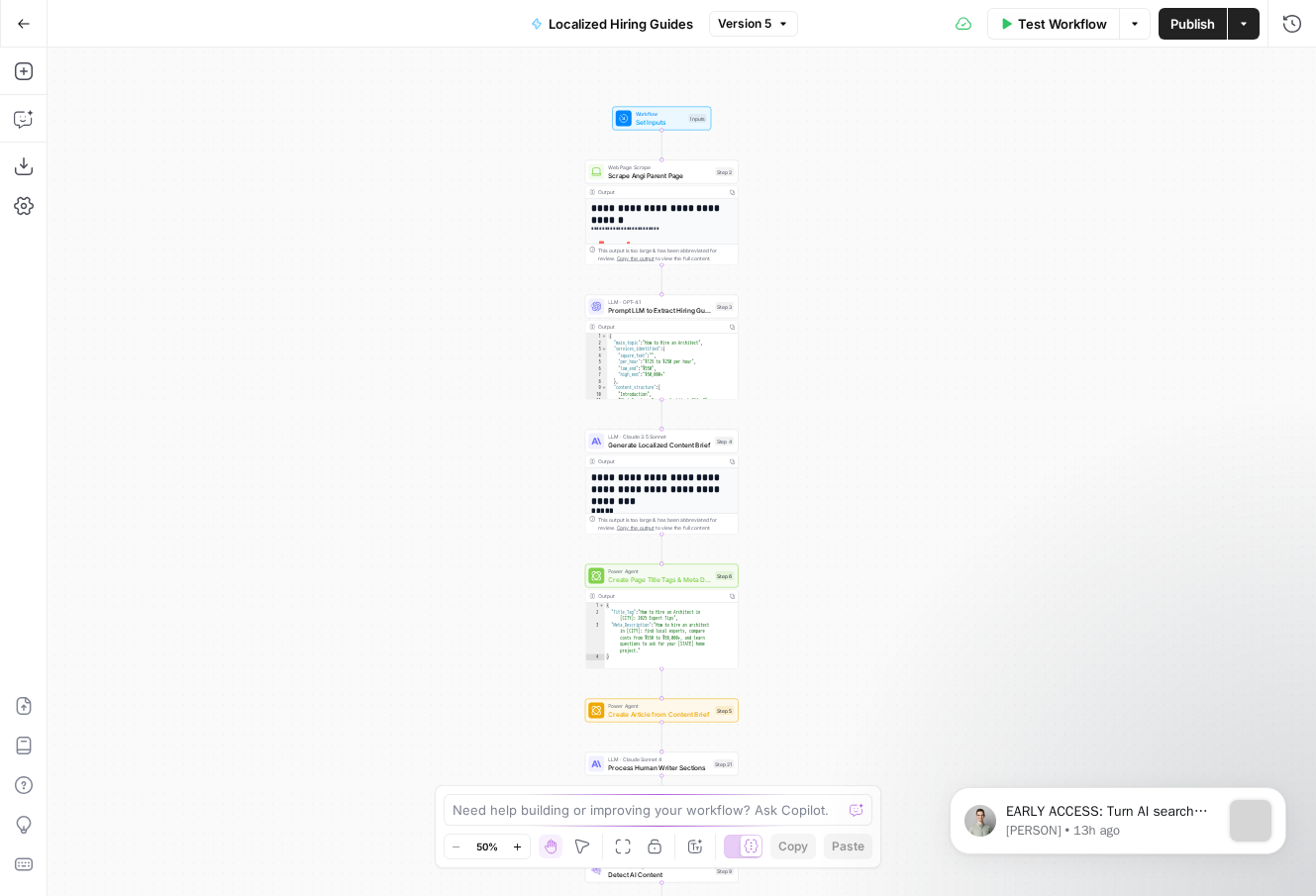drag, startPoint x: 851, startPoint y: 549, endPoint x: 860, endPoint y: 513, distance: 37.107951 